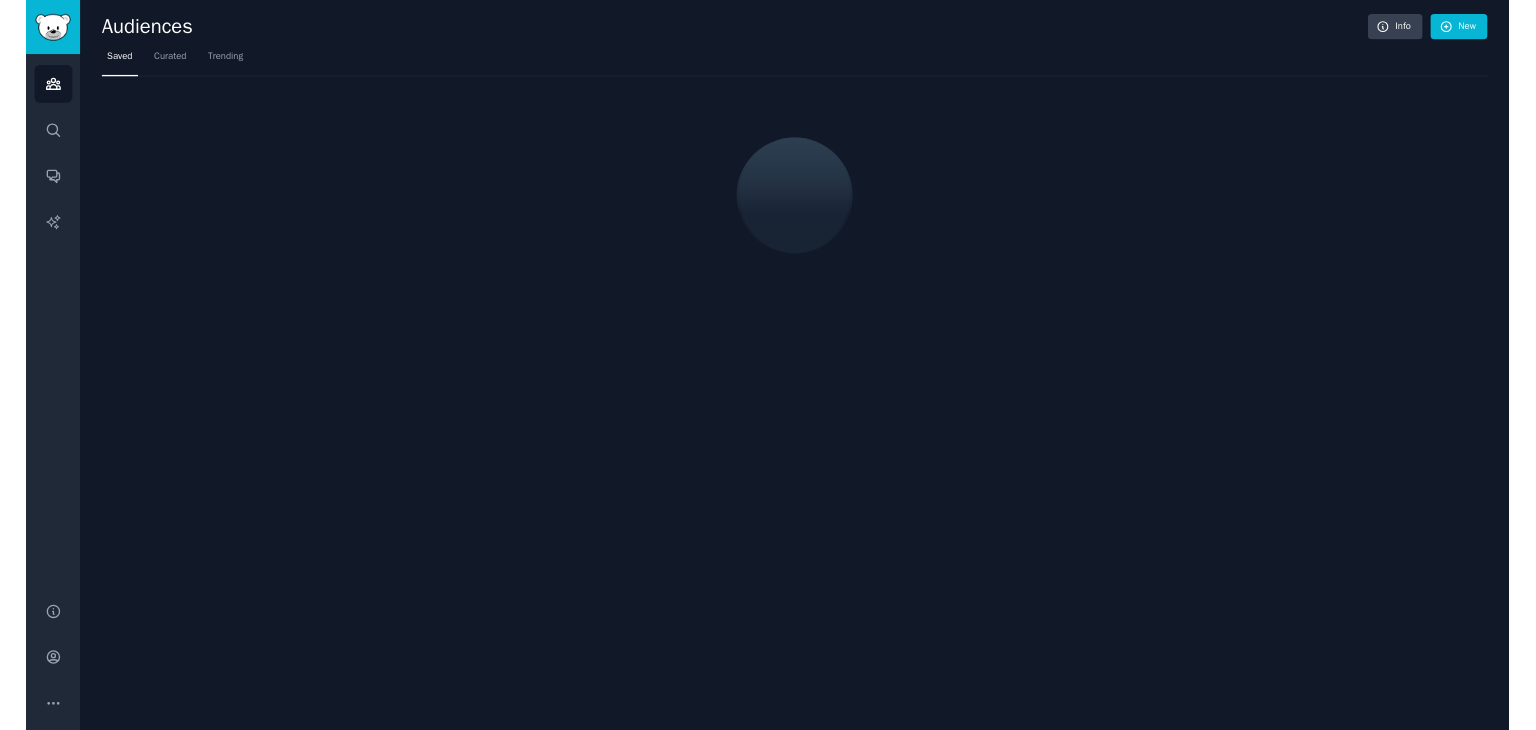 scroll, scrollTop: 0, scrollLeft: 0, axis: both 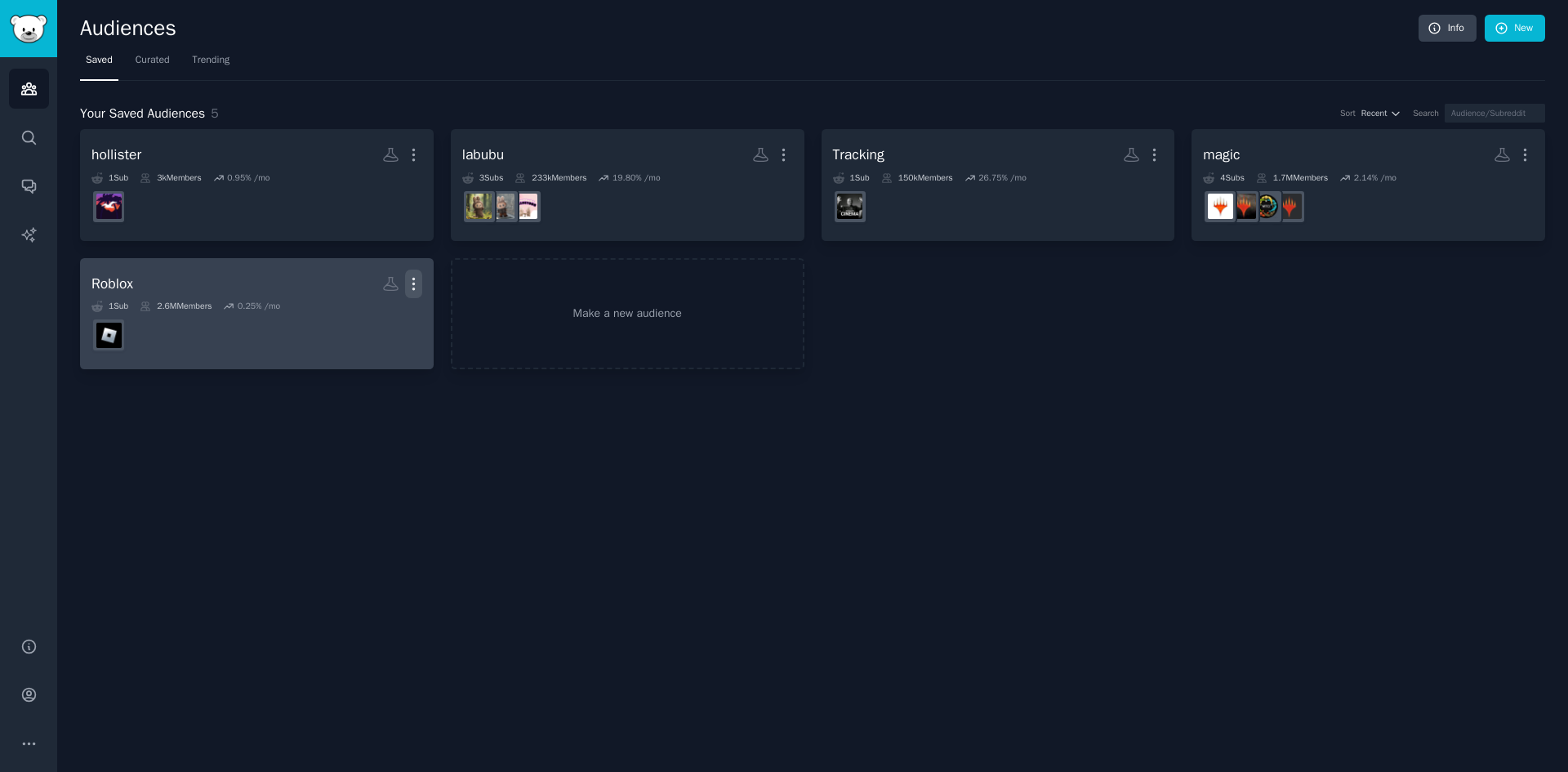 click 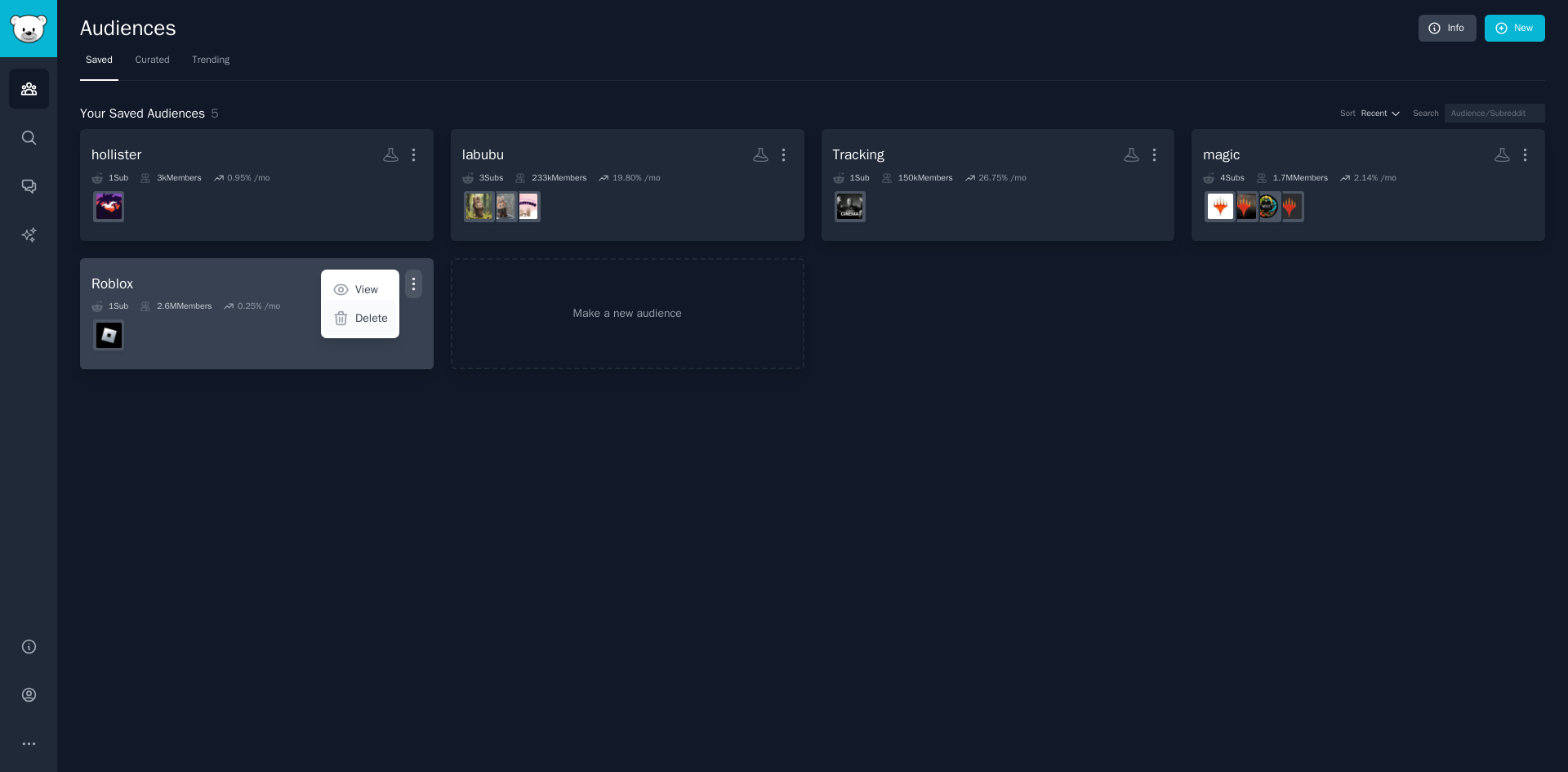 click on "Delete" at bounding box center (372, 318) 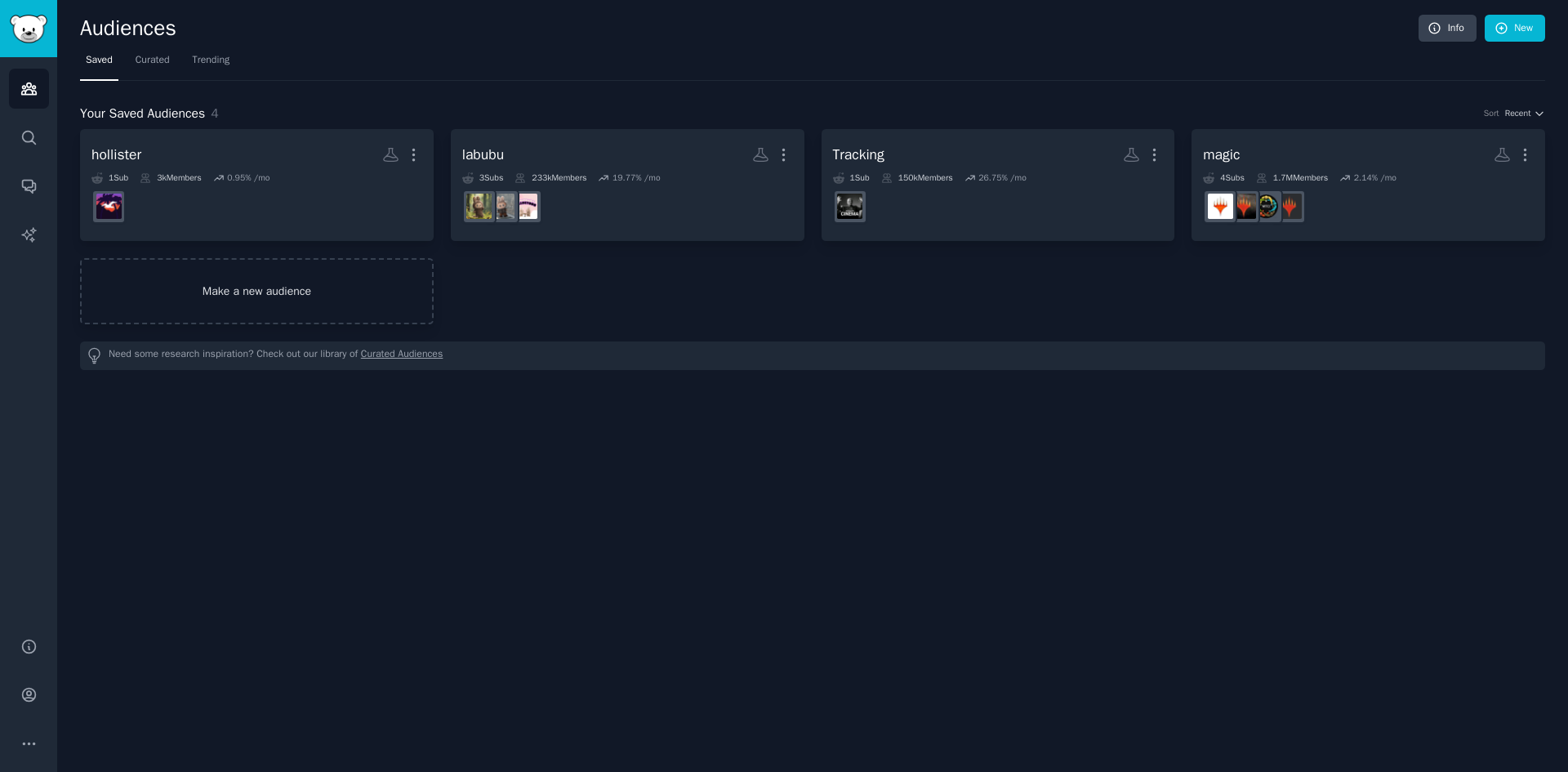 click on "Make a new audience" at bounding box center (256, 291) 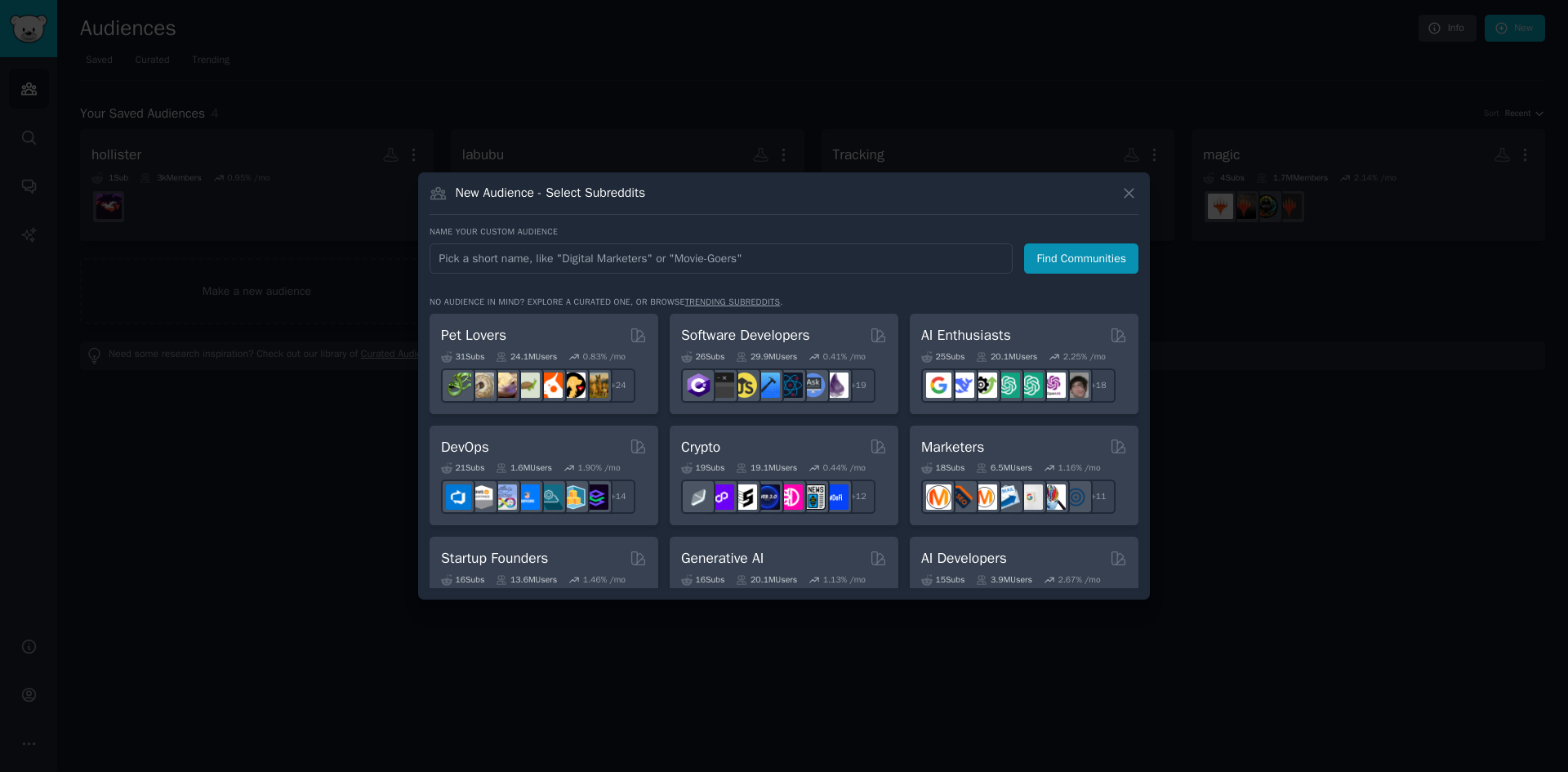 type on "g" 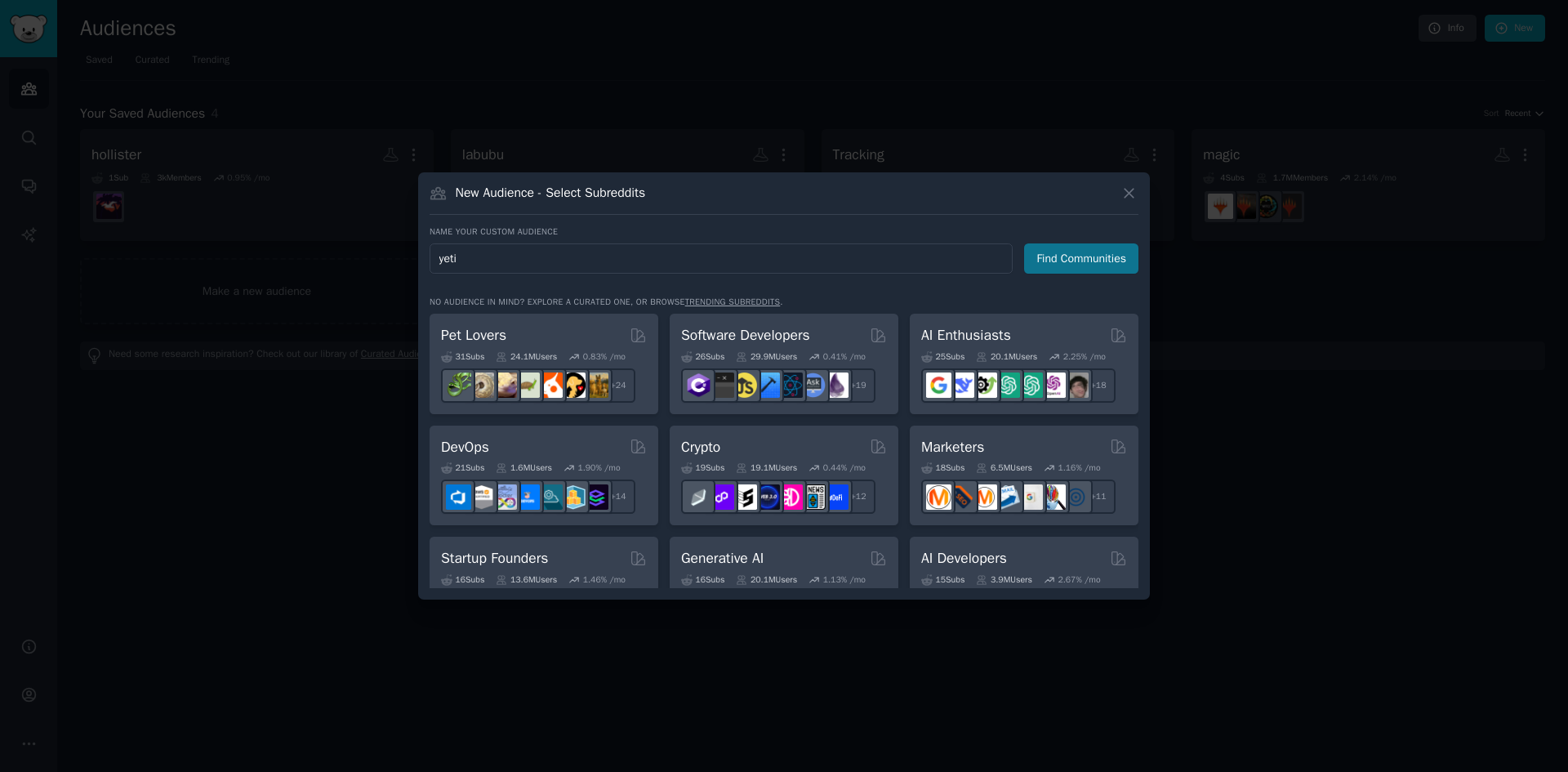 type on "yeti" 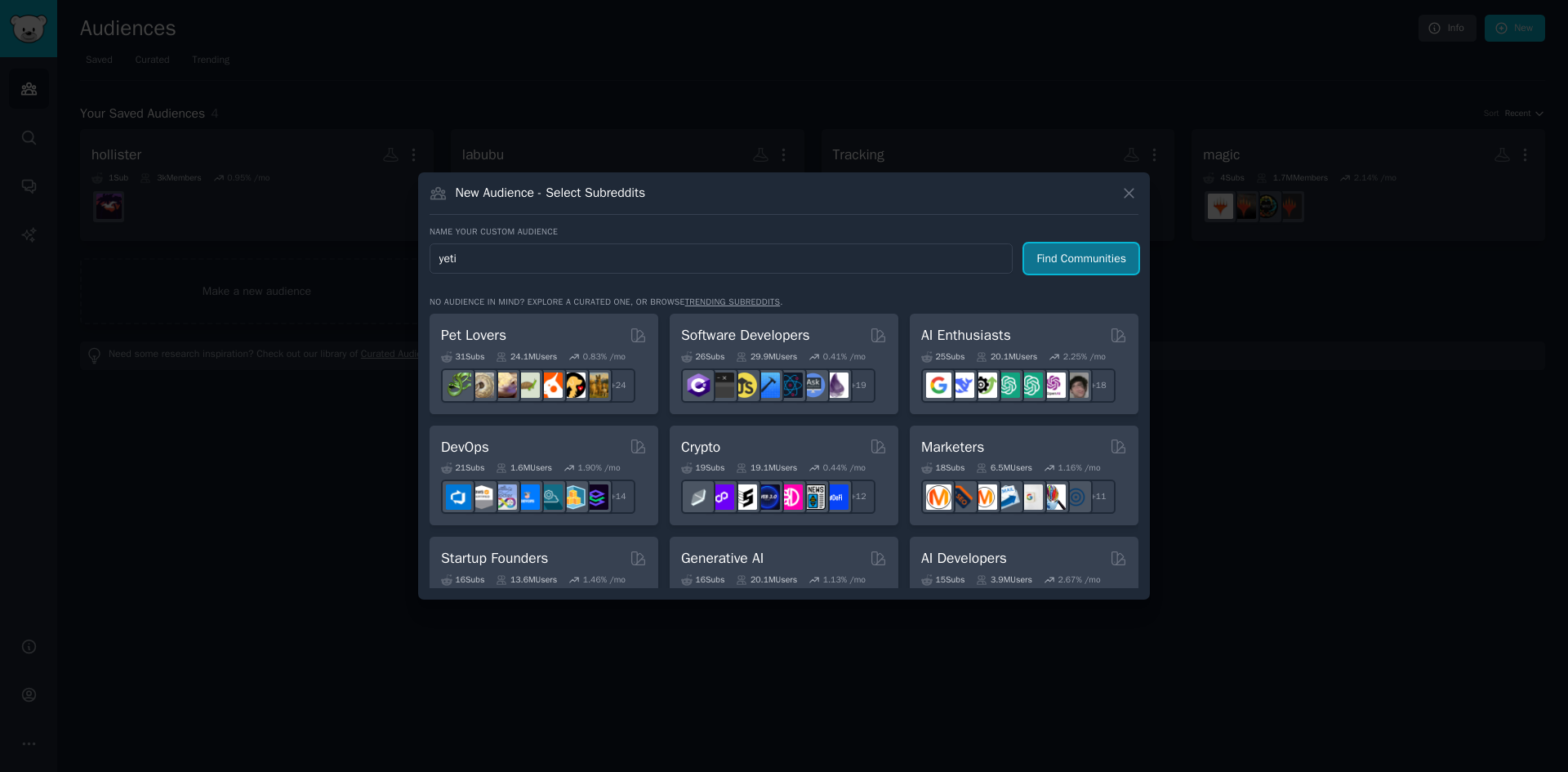click on "Find Communities" at bounding box center [1081, 258] 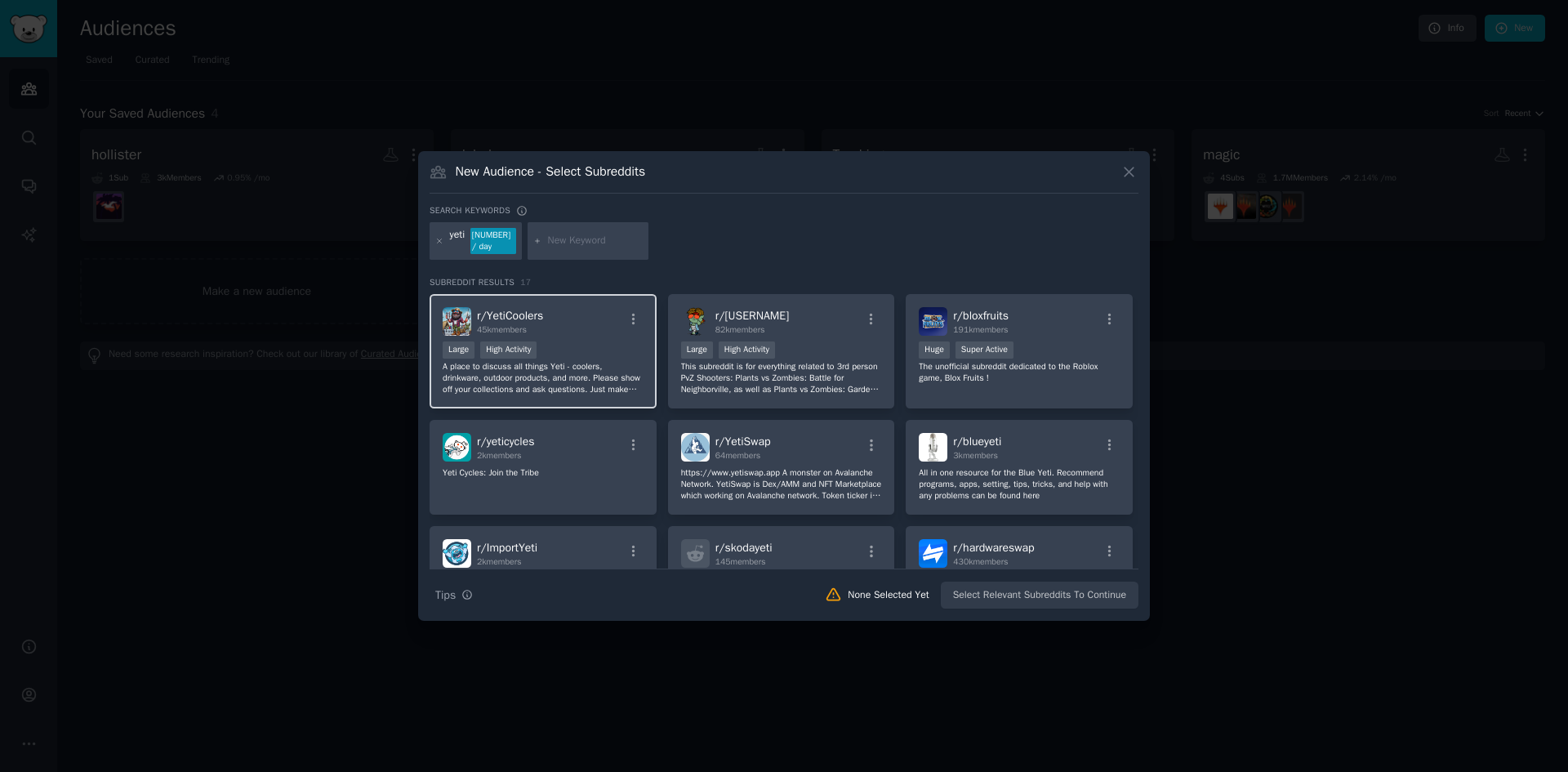click on "r/ [USERNAME] 45k  members" at bounding box center (543, 321) 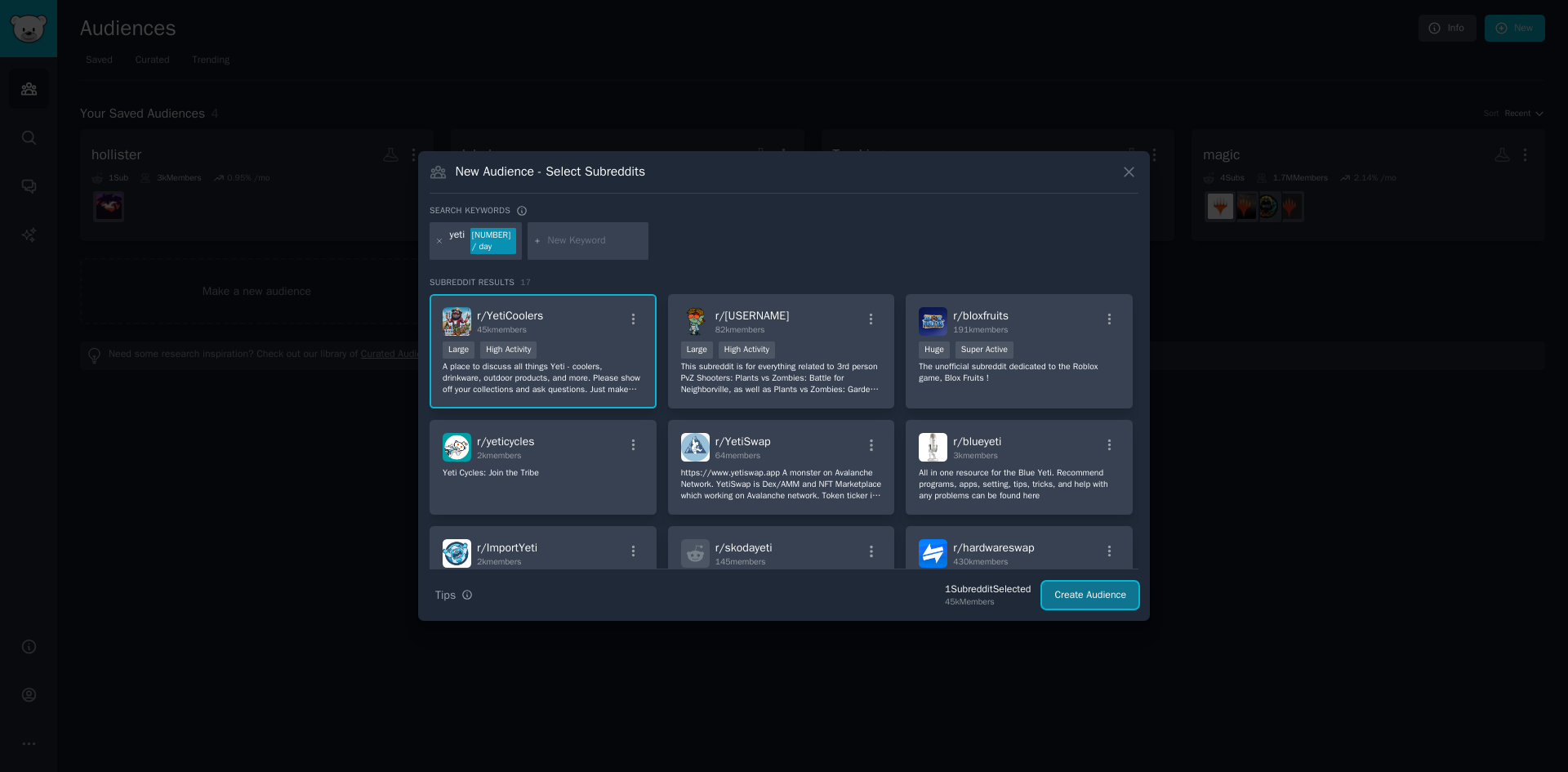 click on "Create Audience" at bounding box center (1090, 596) 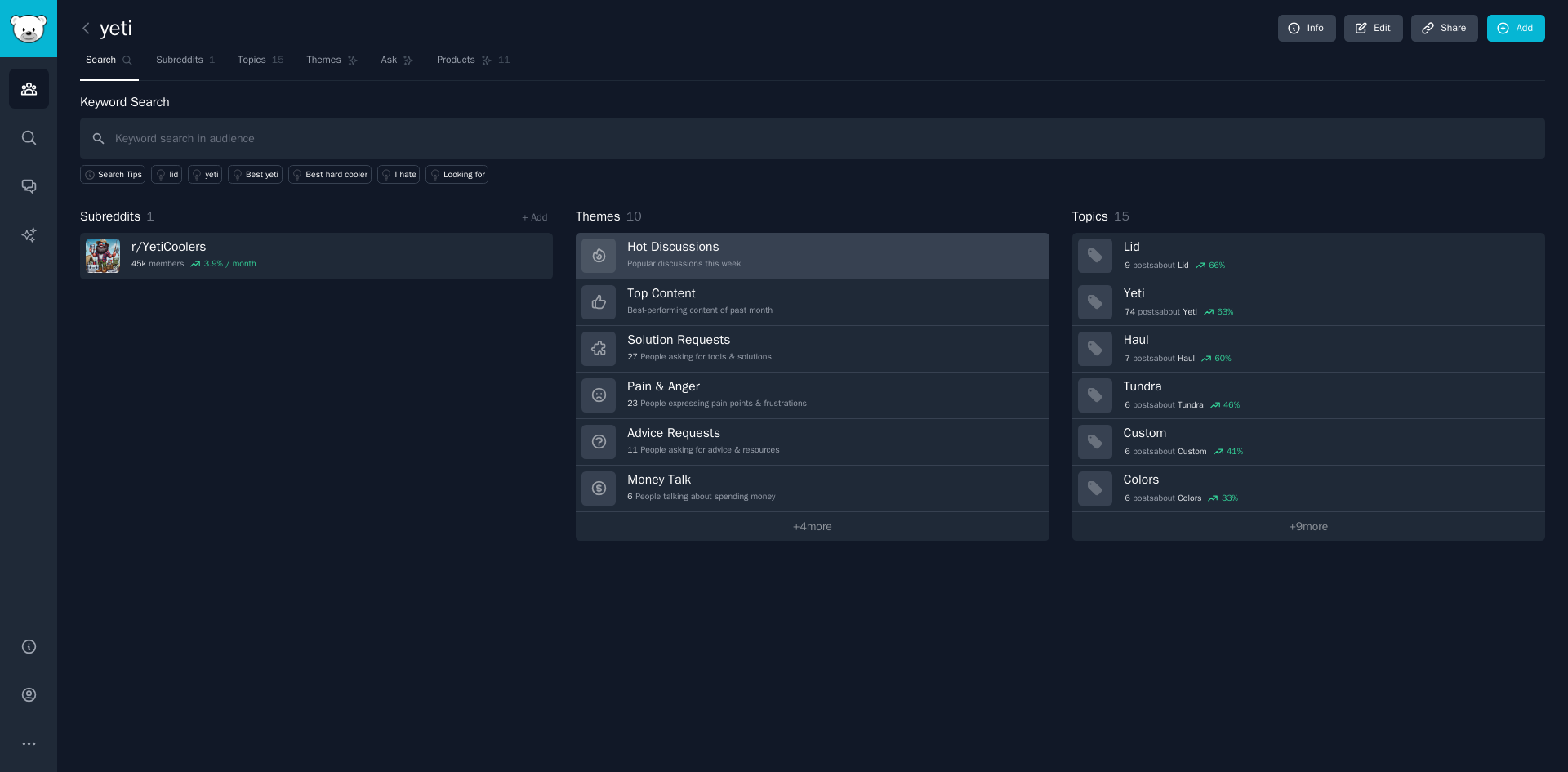 click on "Hot Discussions Popular discussions this week" at bounding box center [812, 256] 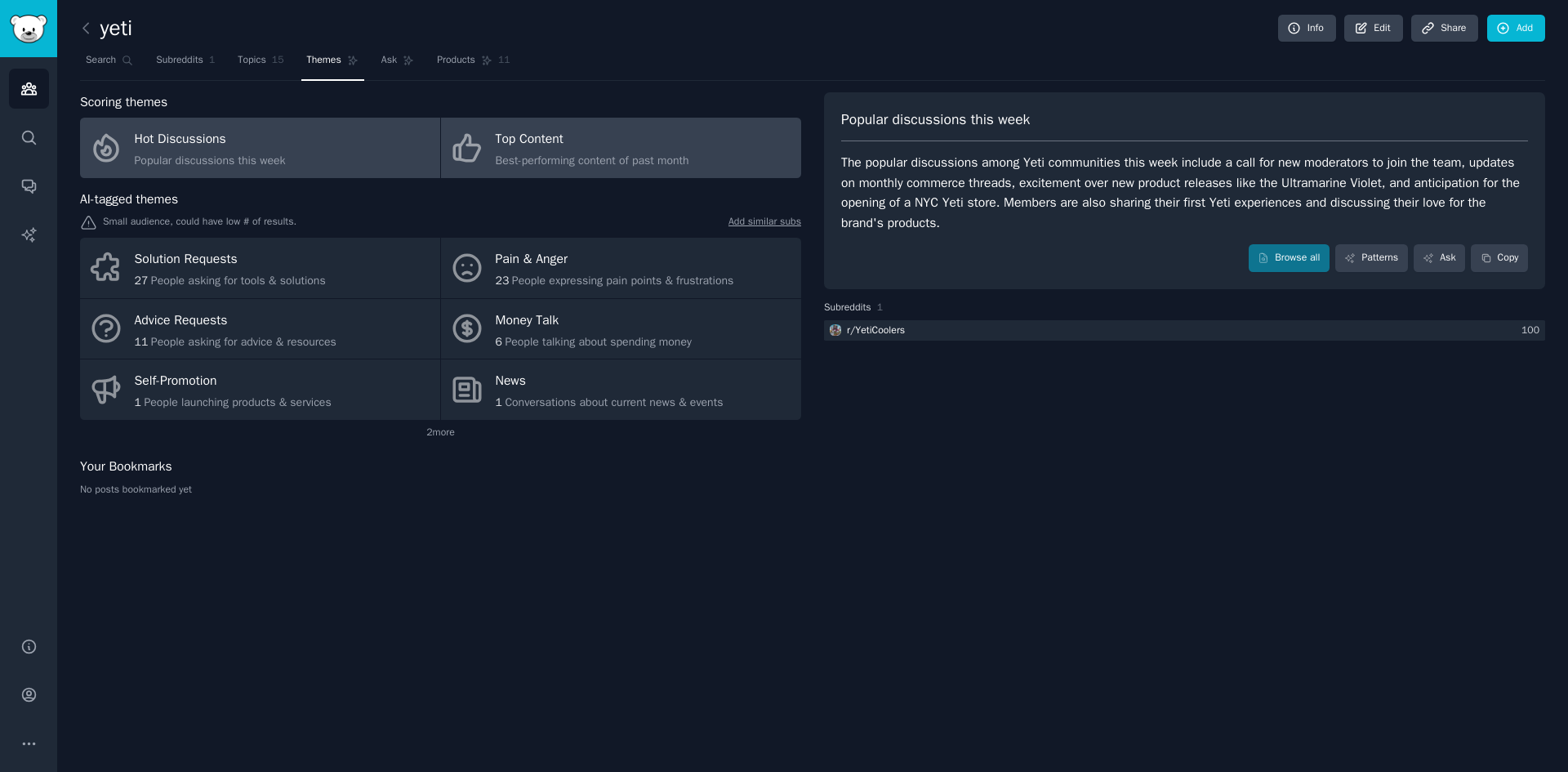click on "Top Content" at bounding box center [592, 140] 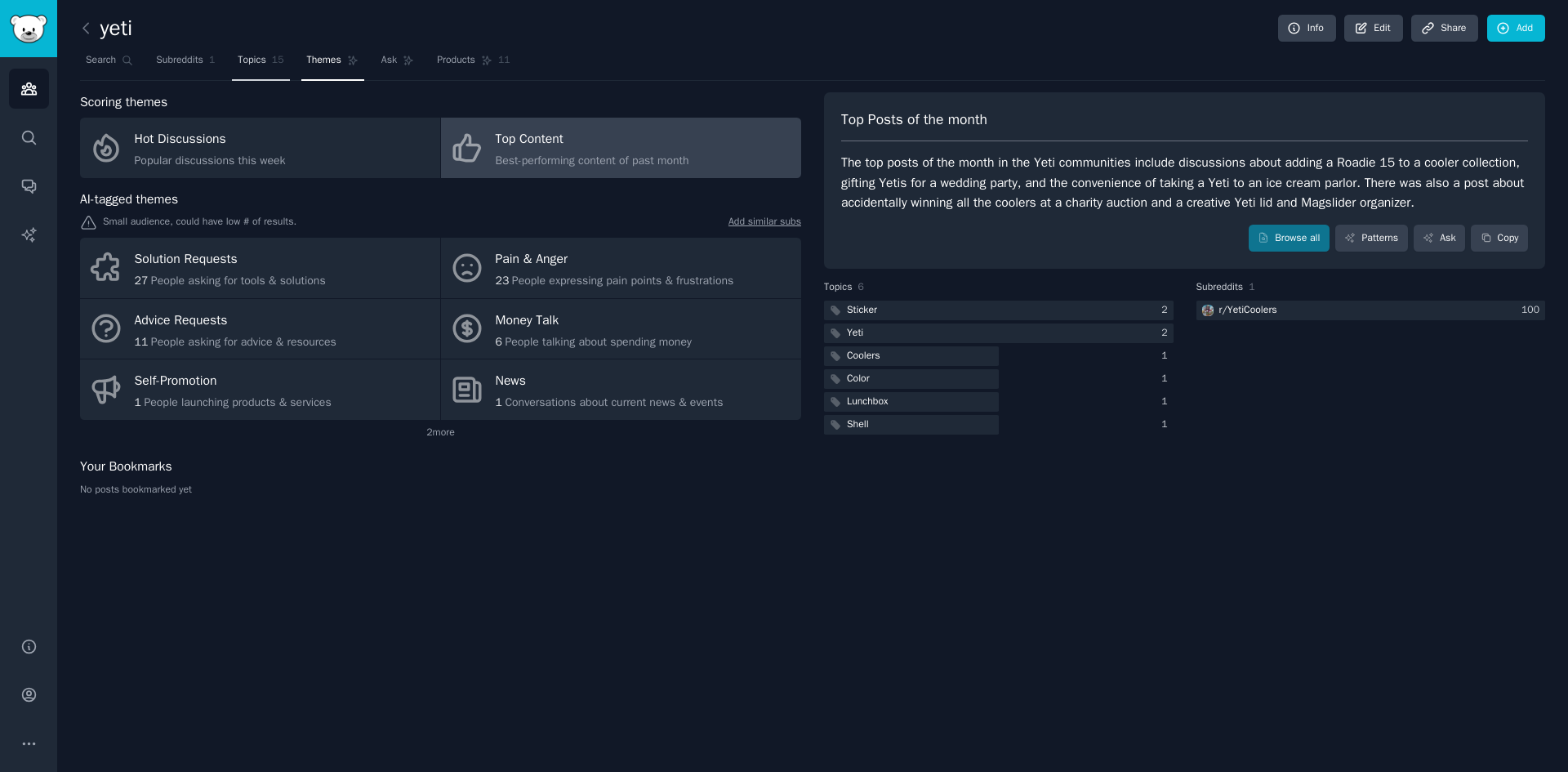 click on "15" 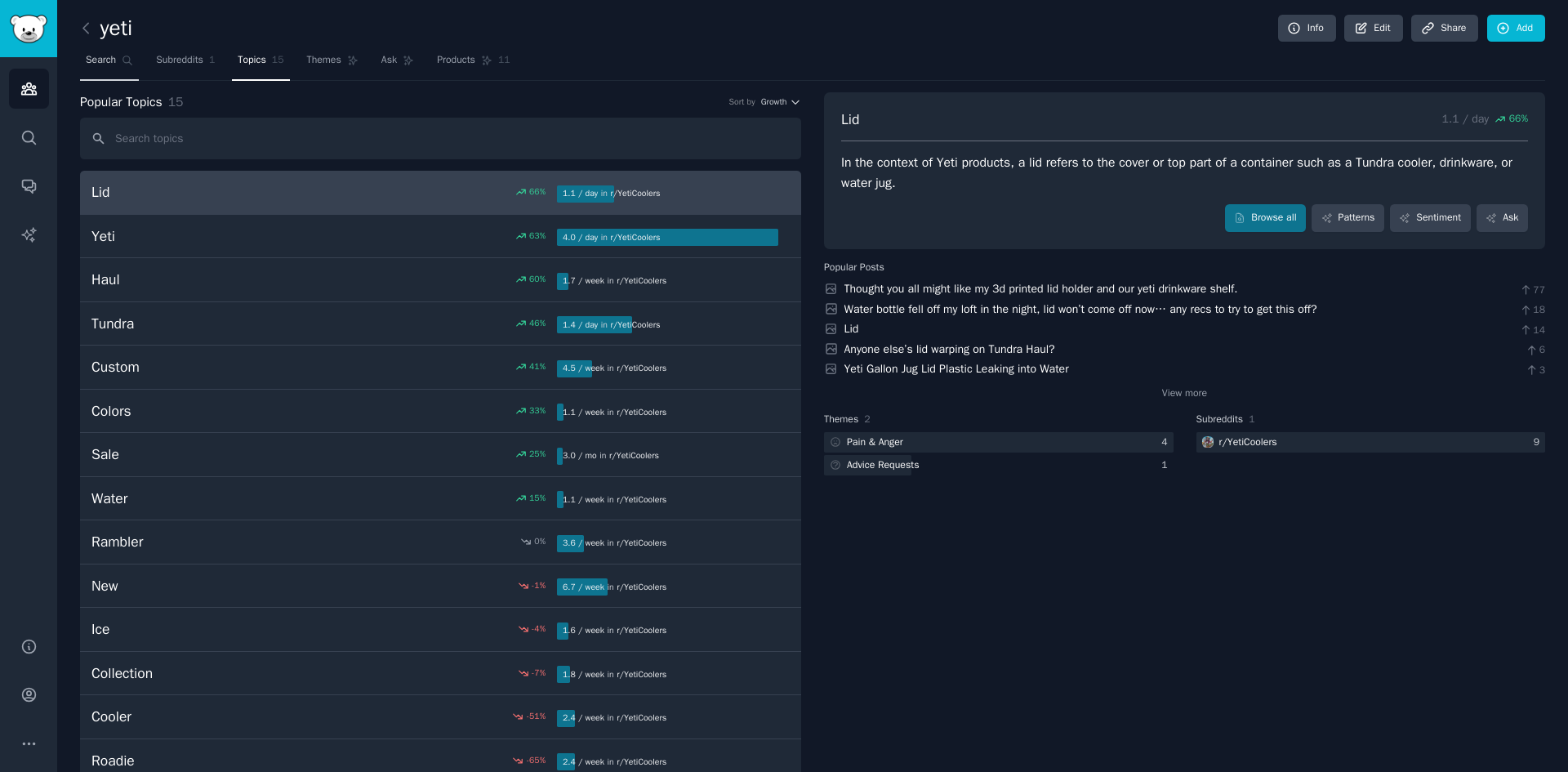 click on "Search" at bounding box center [109, 64] 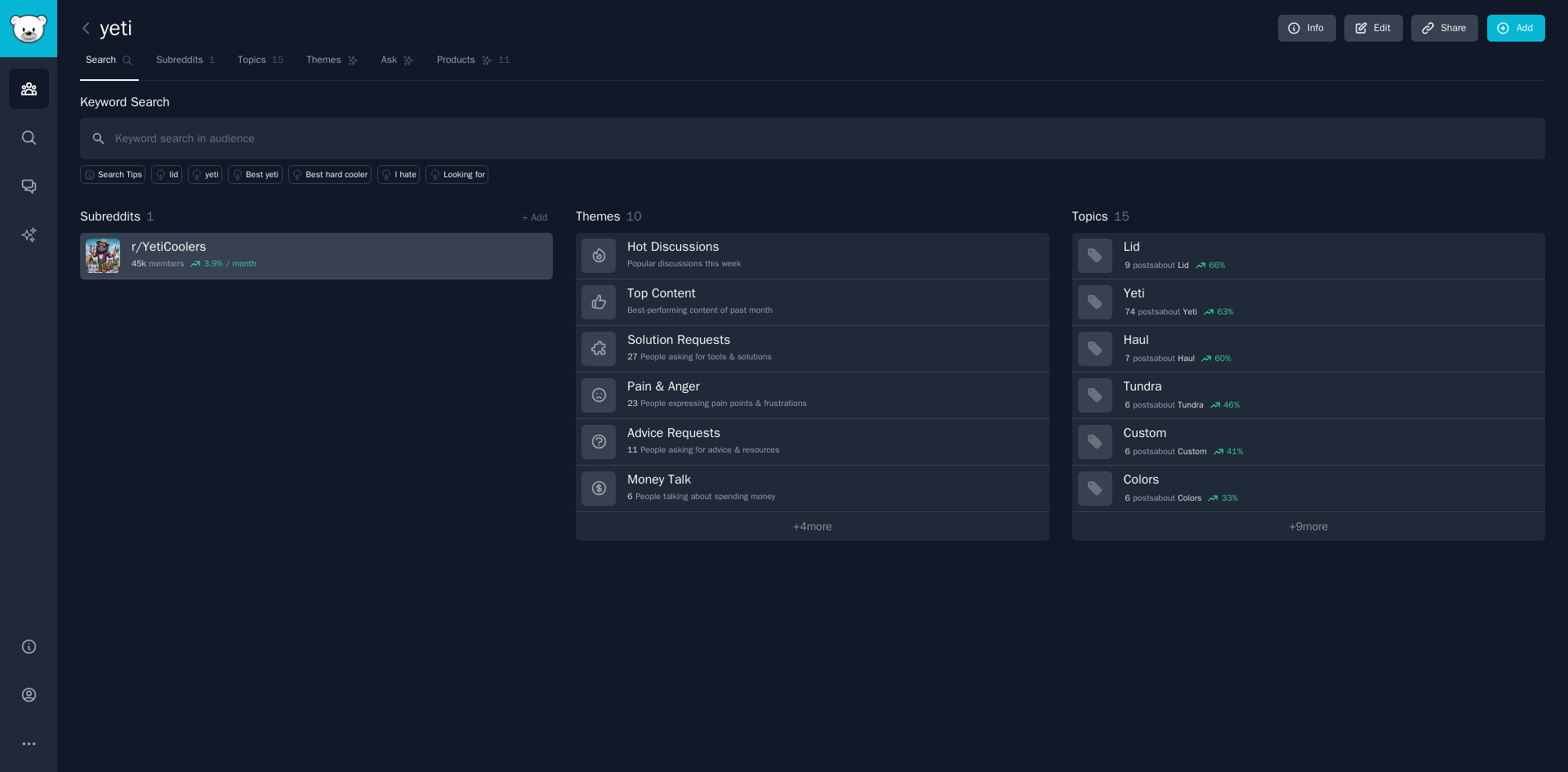click on "r/ [USERNAME] 45k  members [PERCENTAGE] / month" at bounding box center [316, 256] 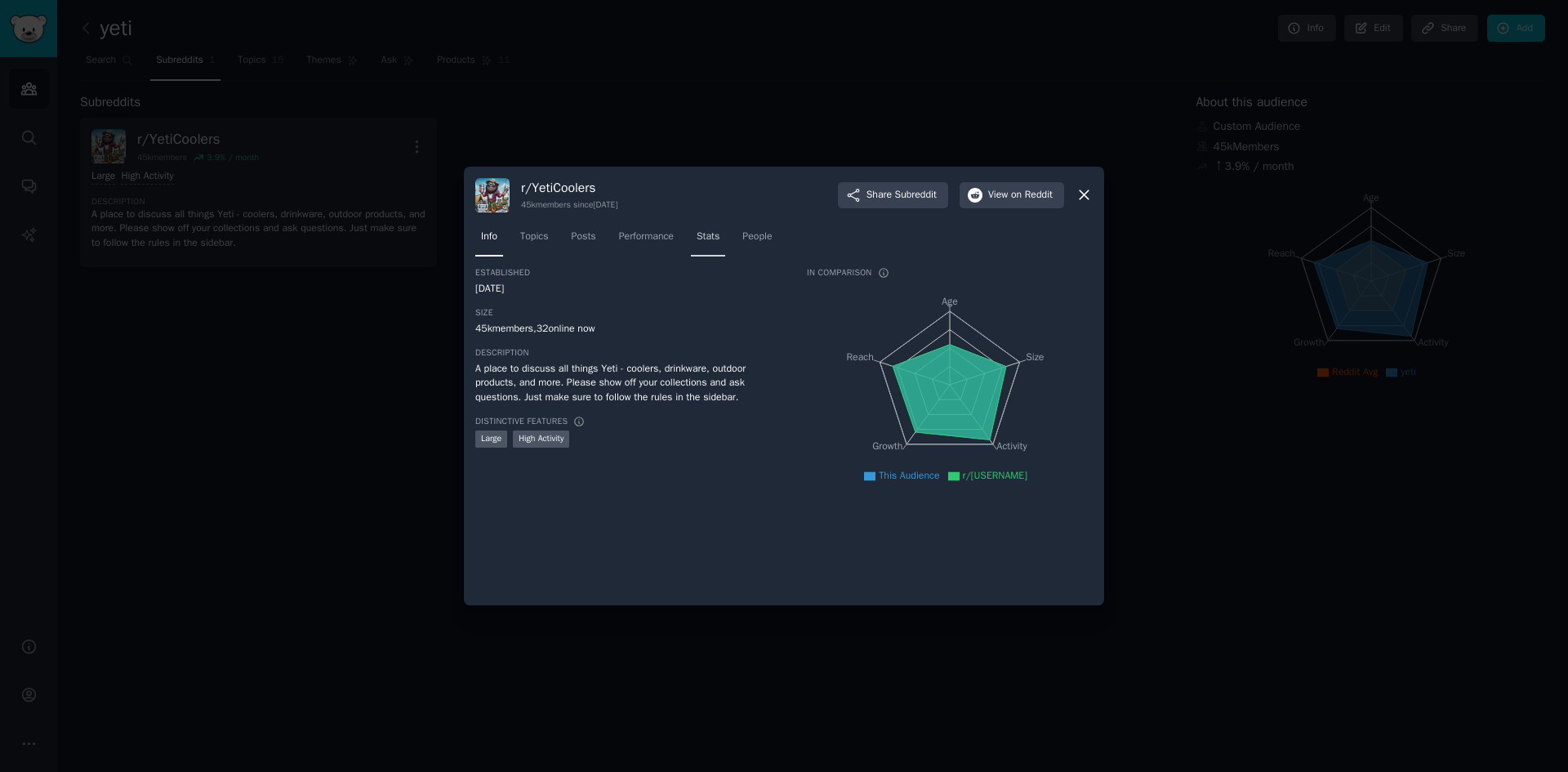 click on "Stats" at bounding box center [708, 237] 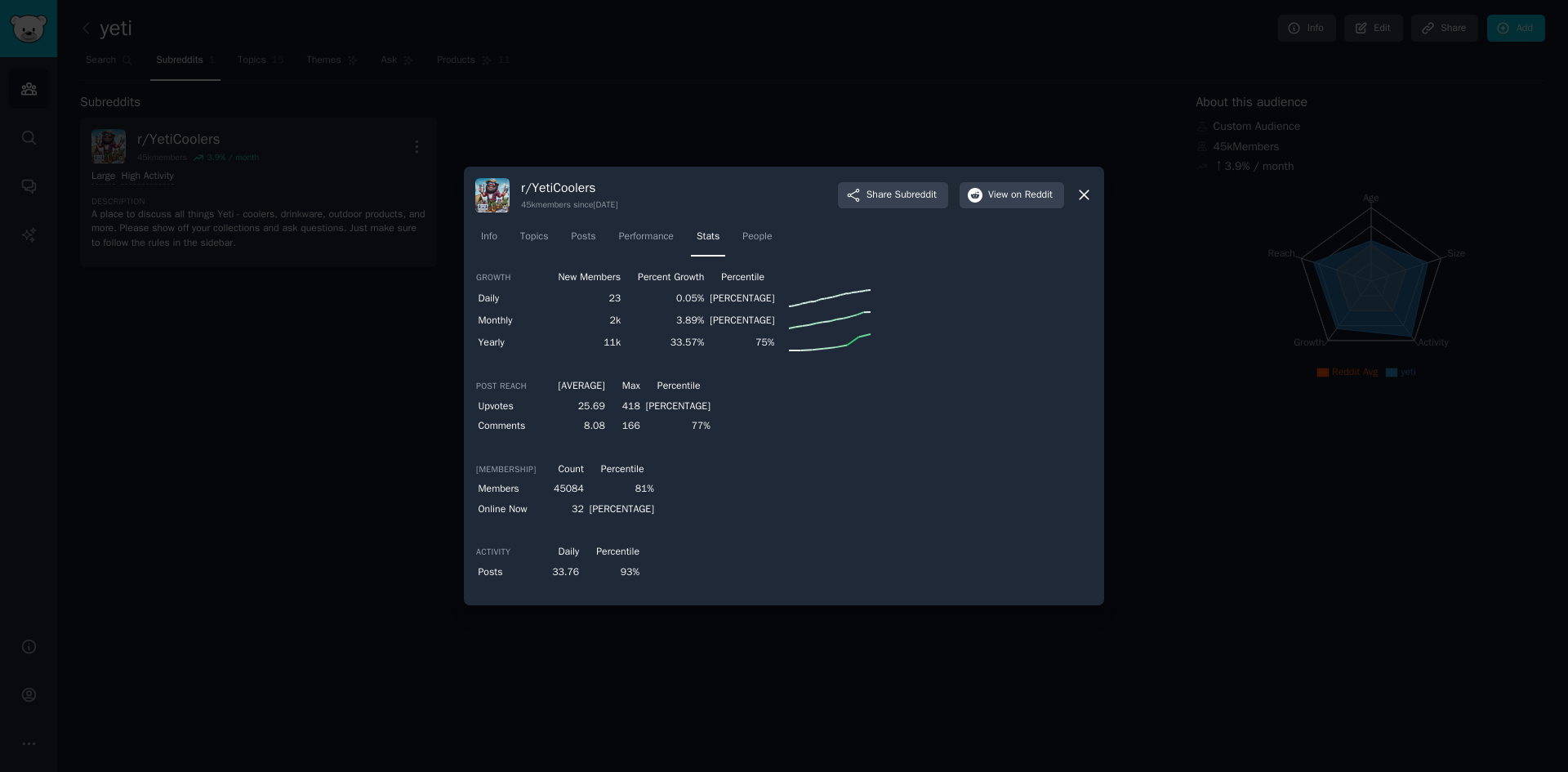 click at bounding box center [784, 386] 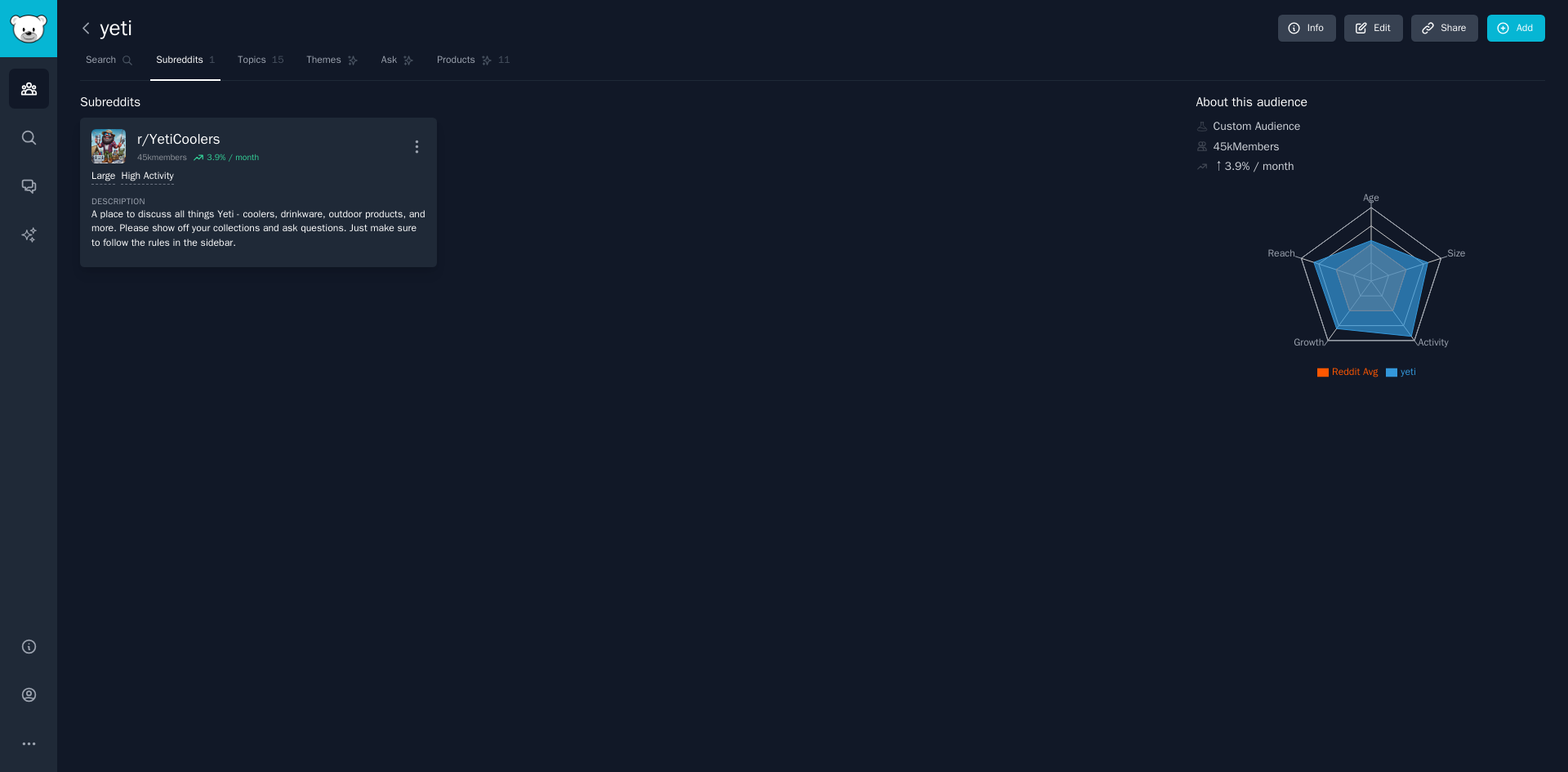 click at bounding box center [90, 29] 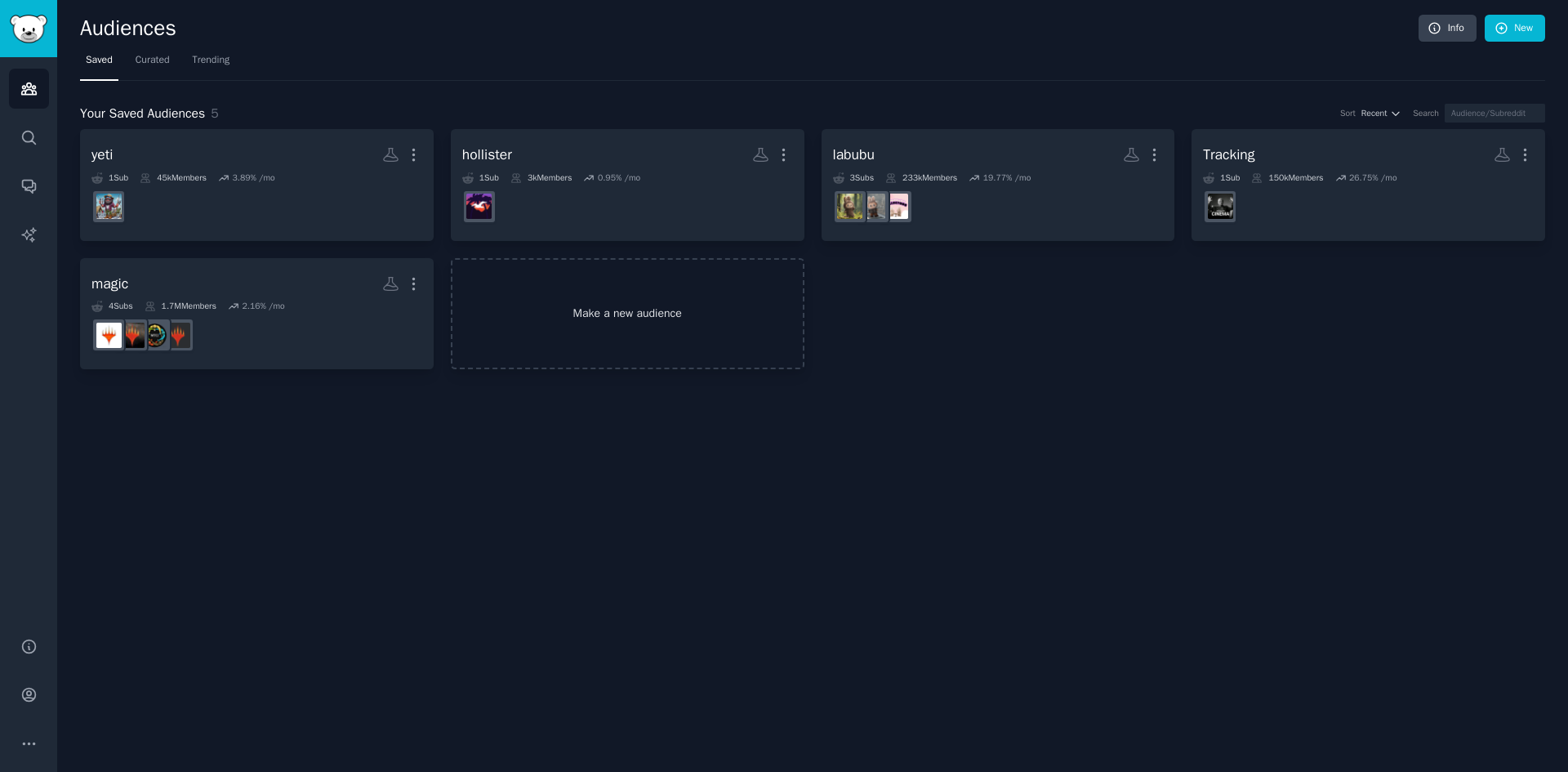 click on "Make a new audience" at bounding box center [627, 314] 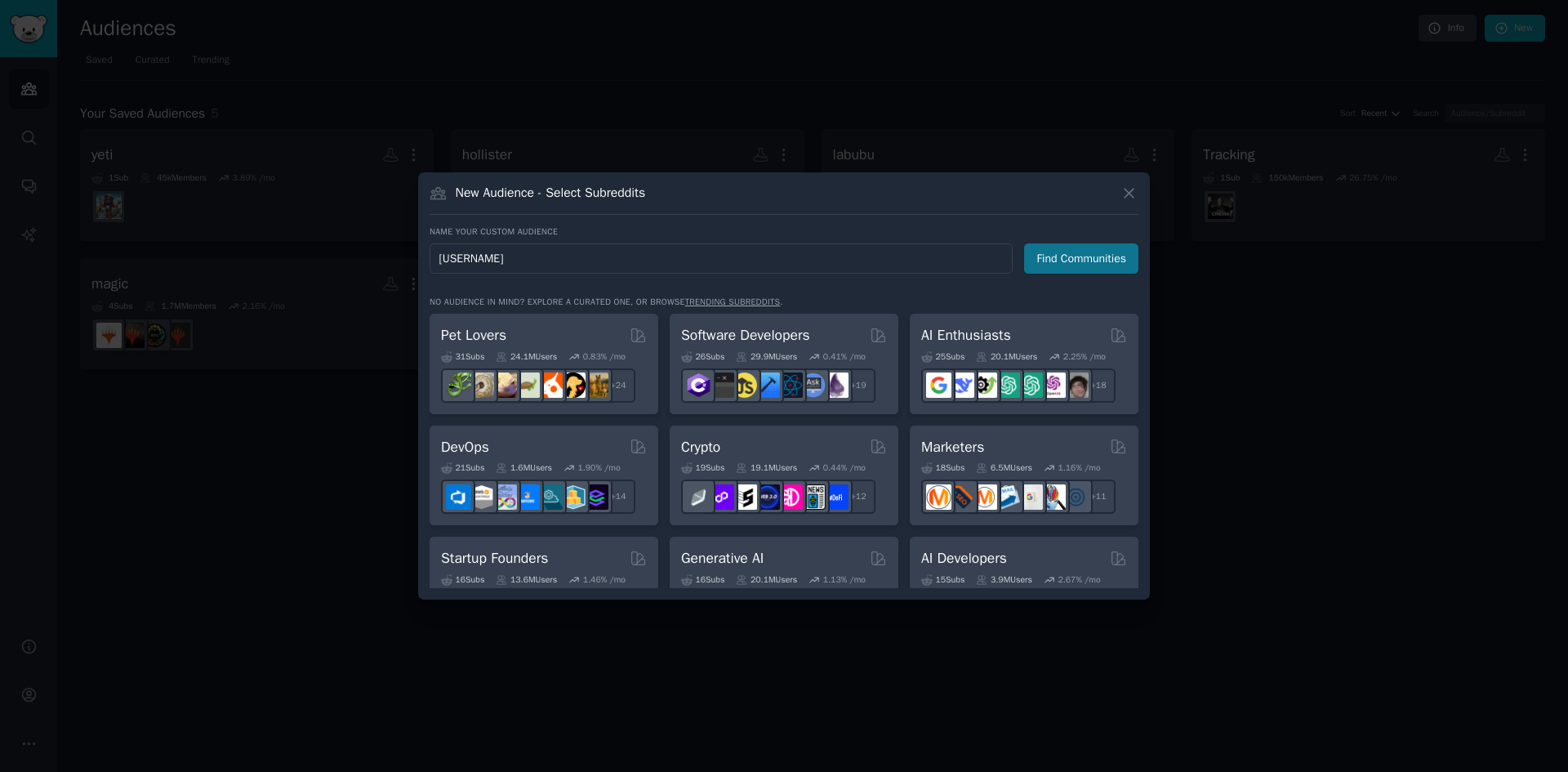 type on "[USERNAME]" 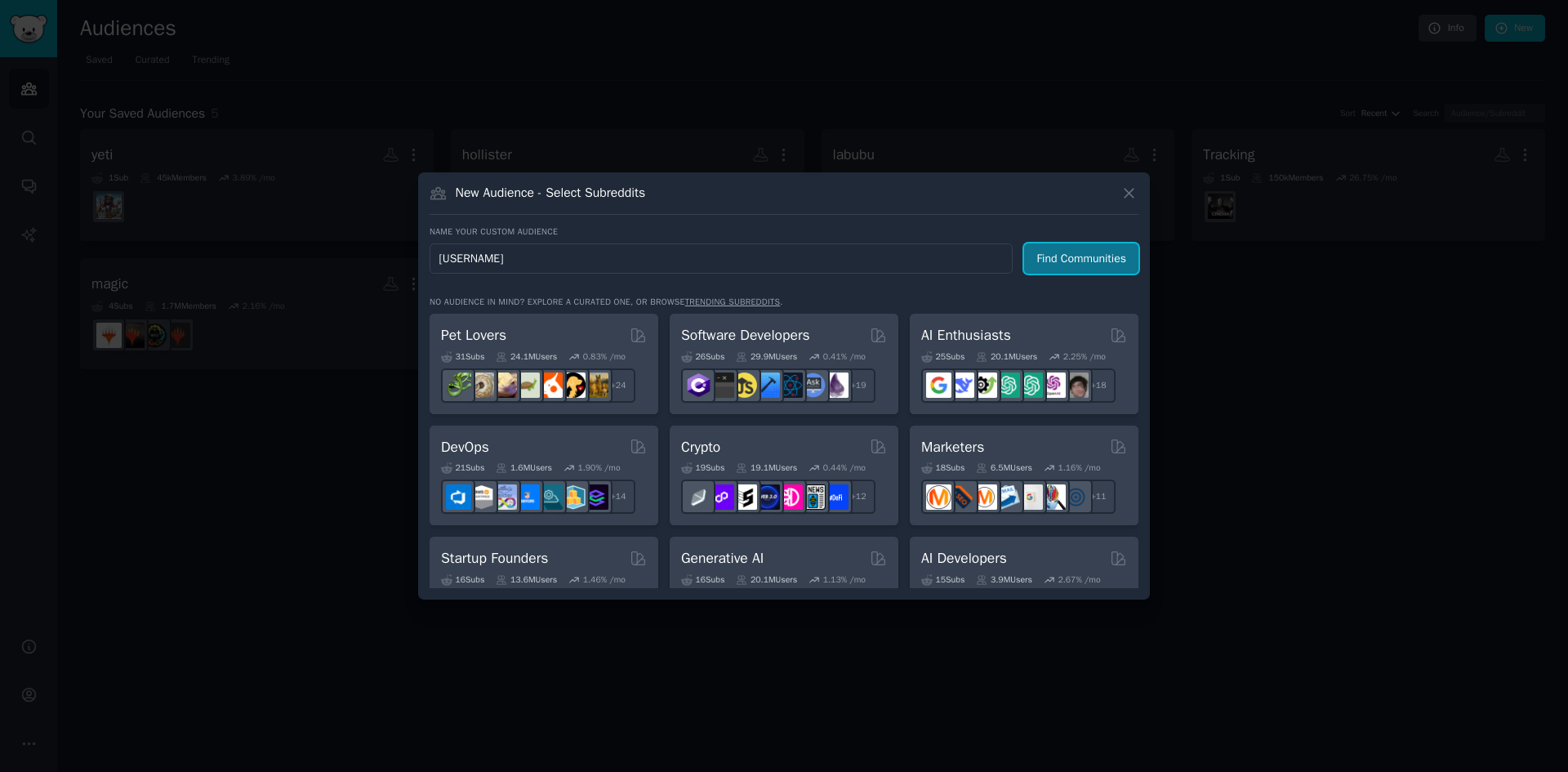 click on "Find Communities" at bounding box center [1081, 258] 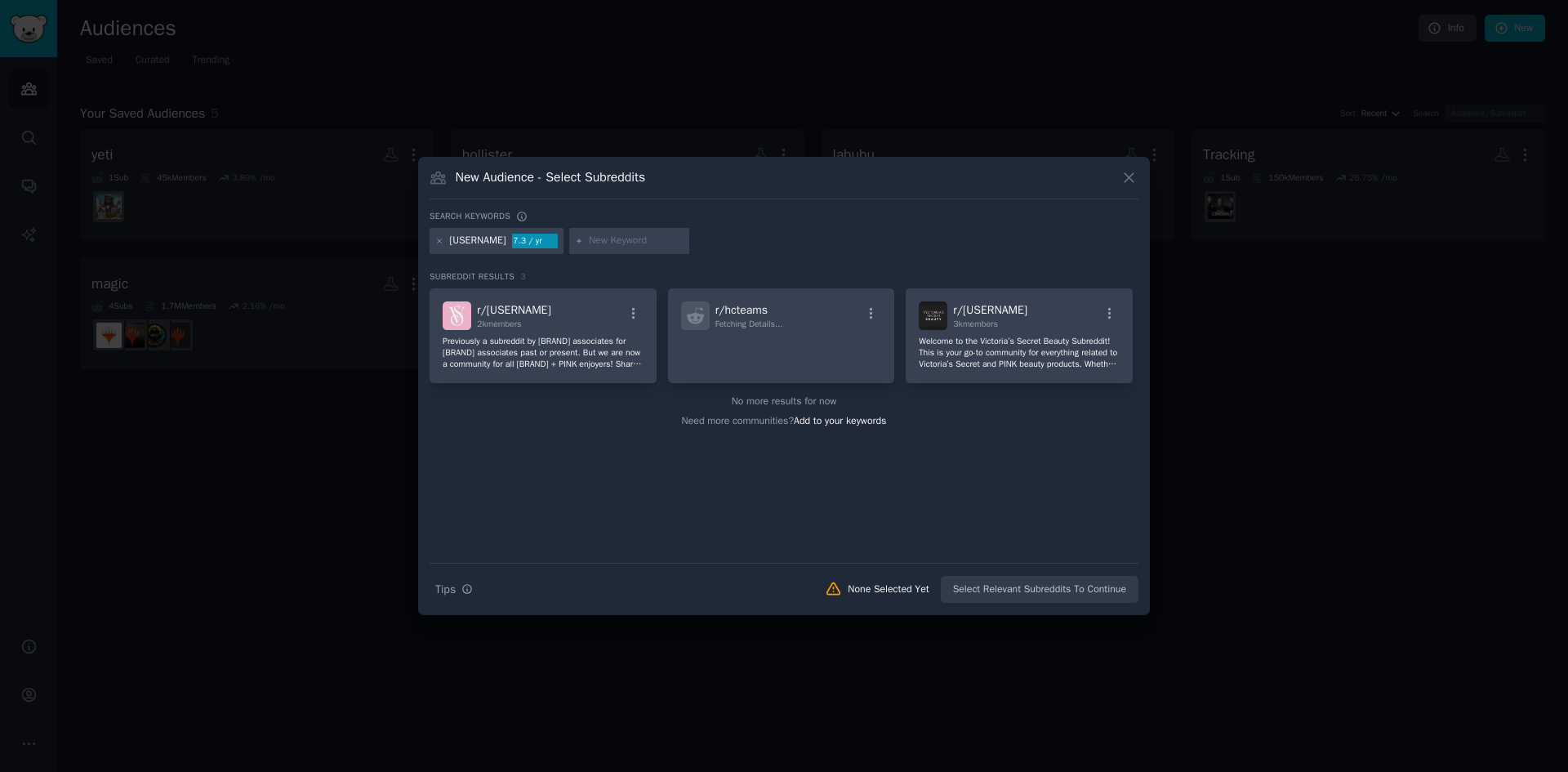 click at bounding box center [636, 241] 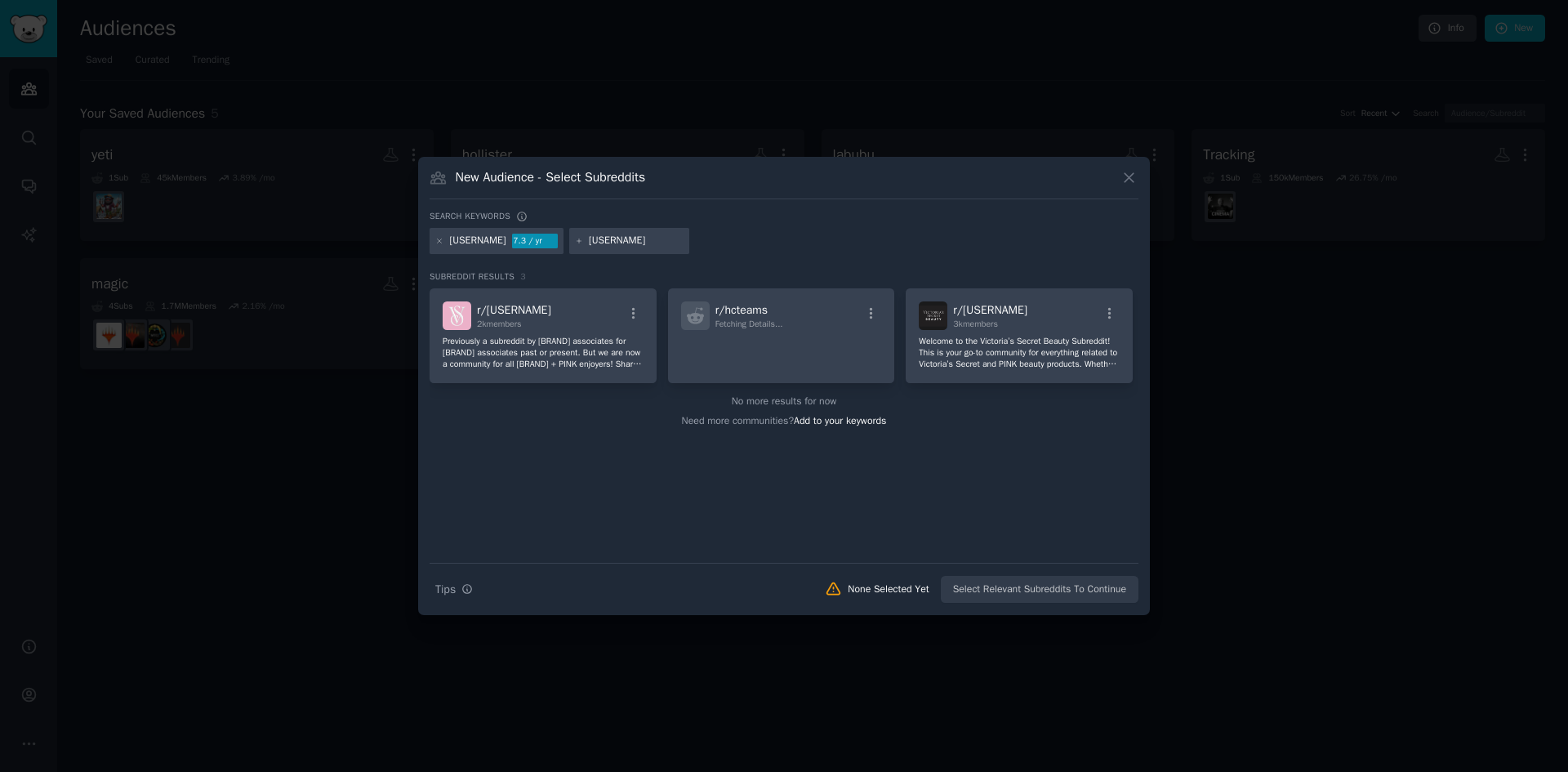 type on "[USERNAME]\" 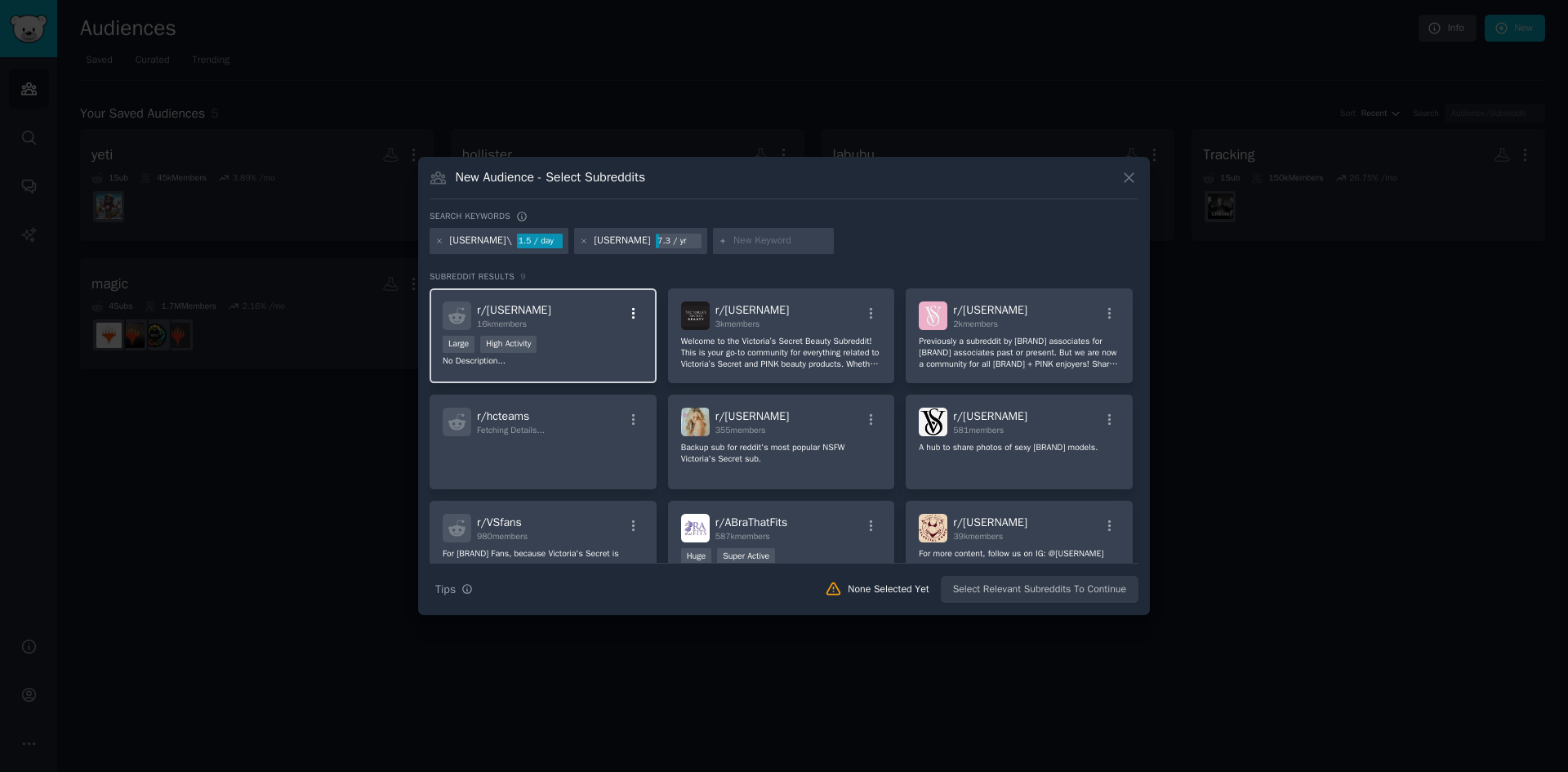 click 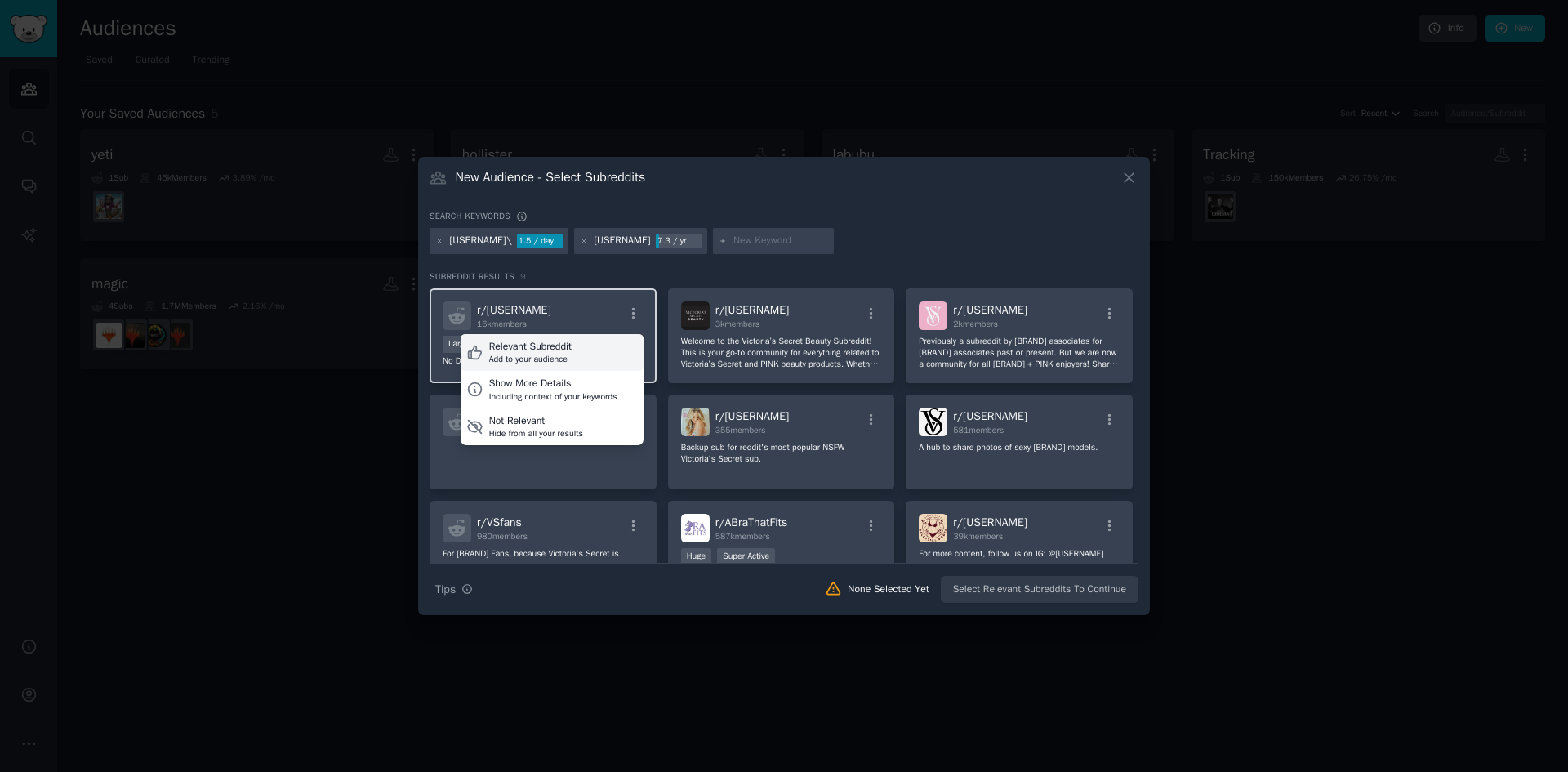 click on "Add to your audience" at bounding box center [530, 359] 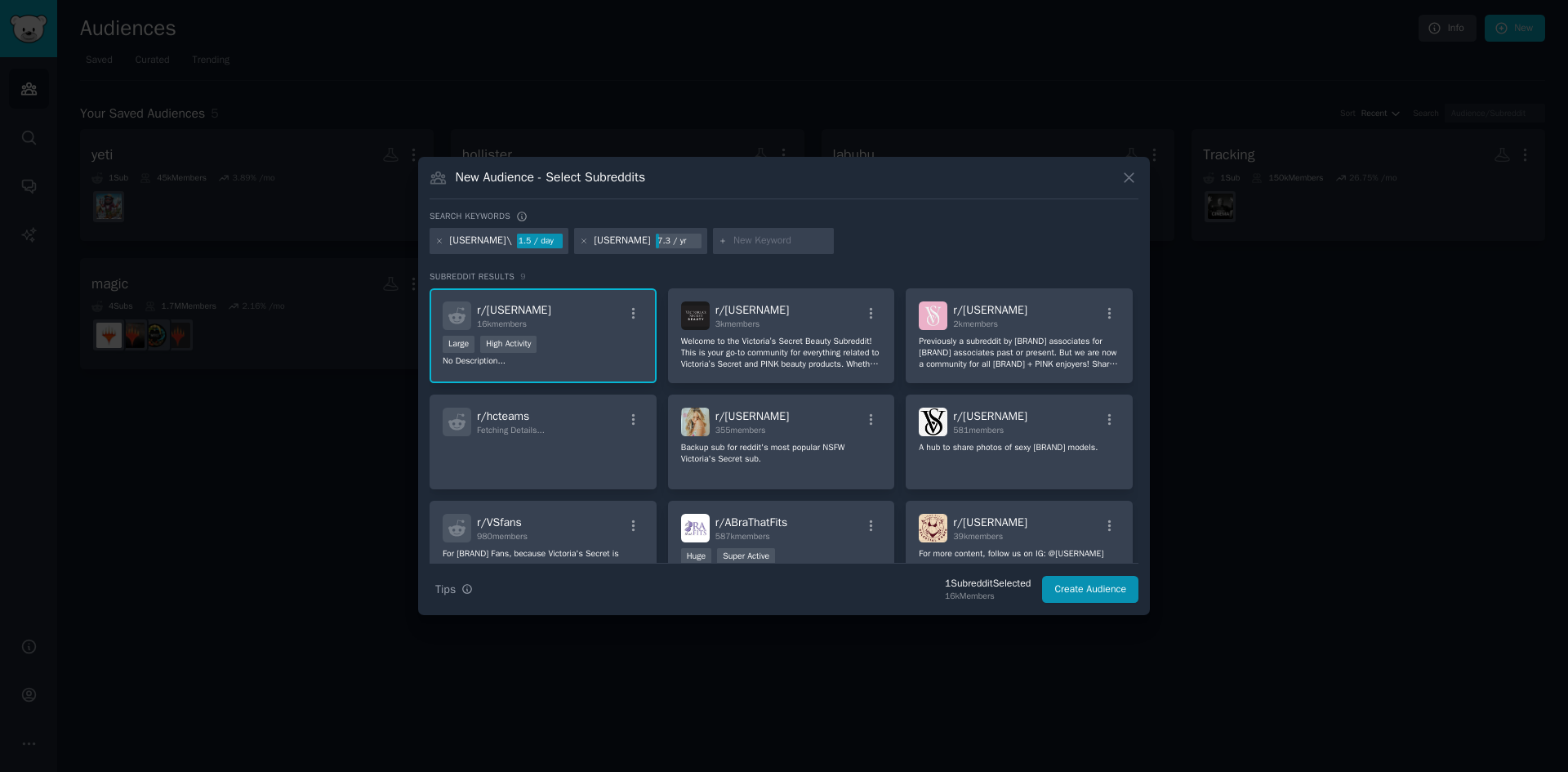 click on "[USERNAME]\" at bounding box center (480, 241) 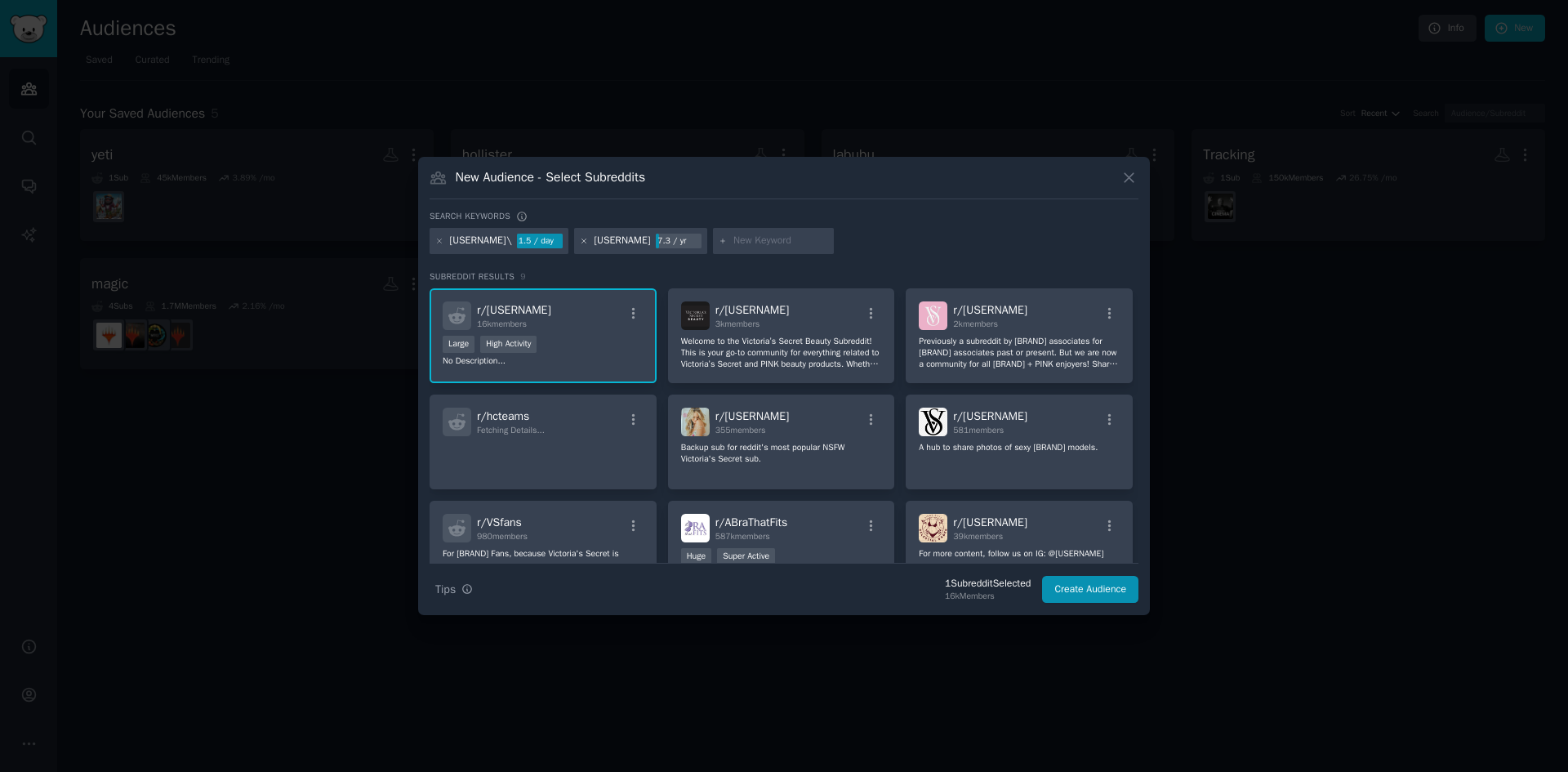 click 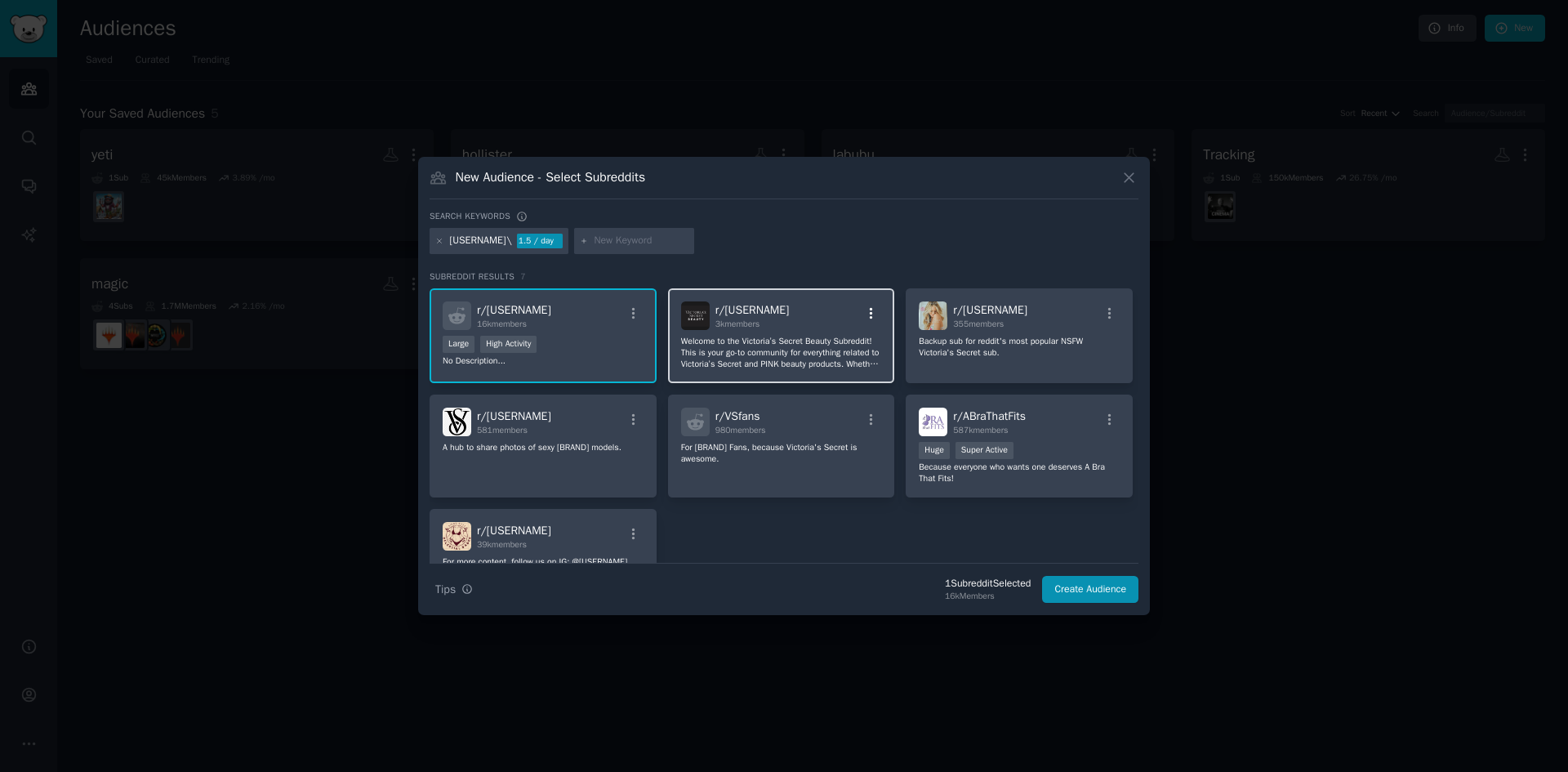 click 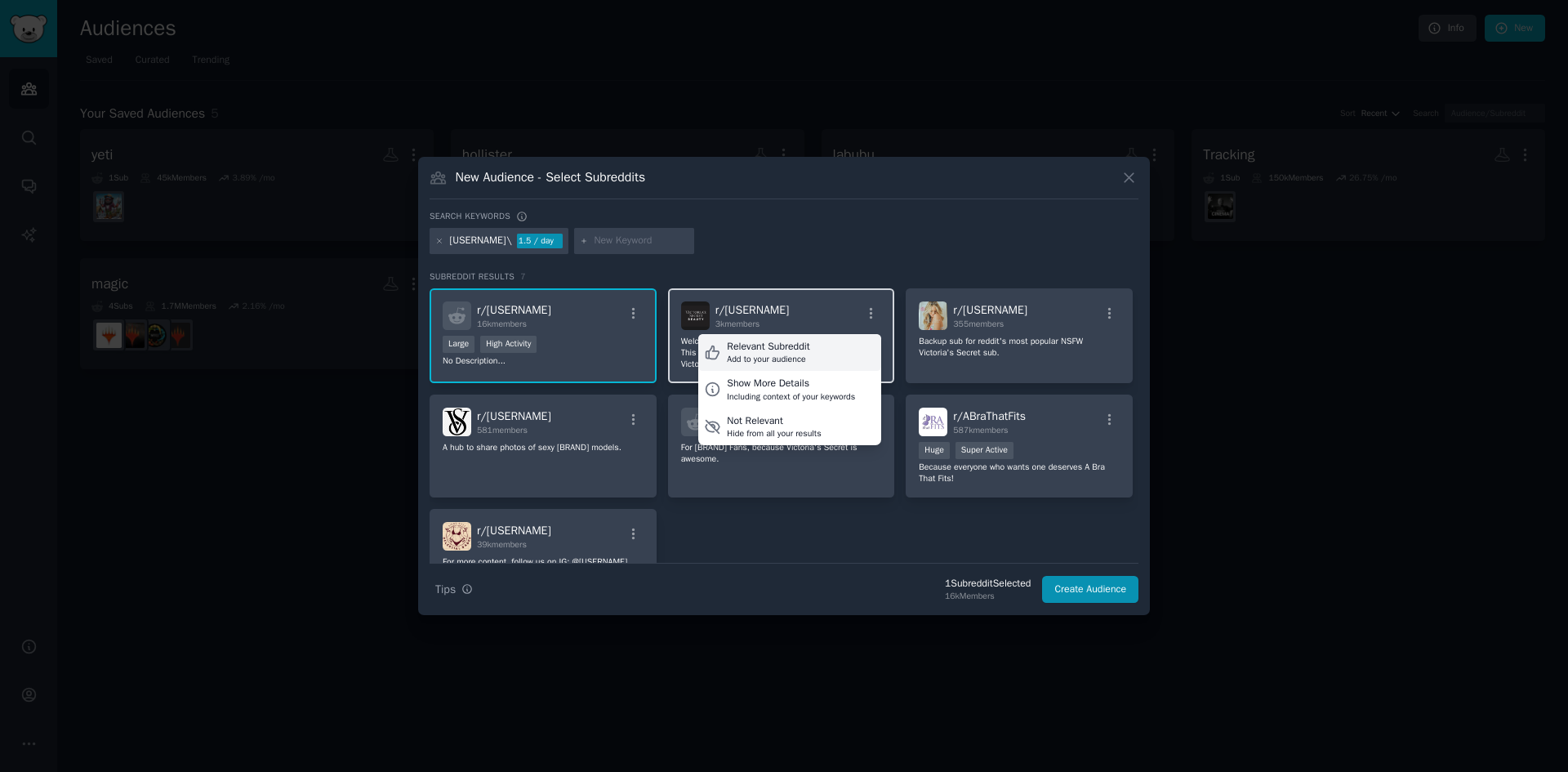 click on "Add to your audience" at bounding box center (768, 359) 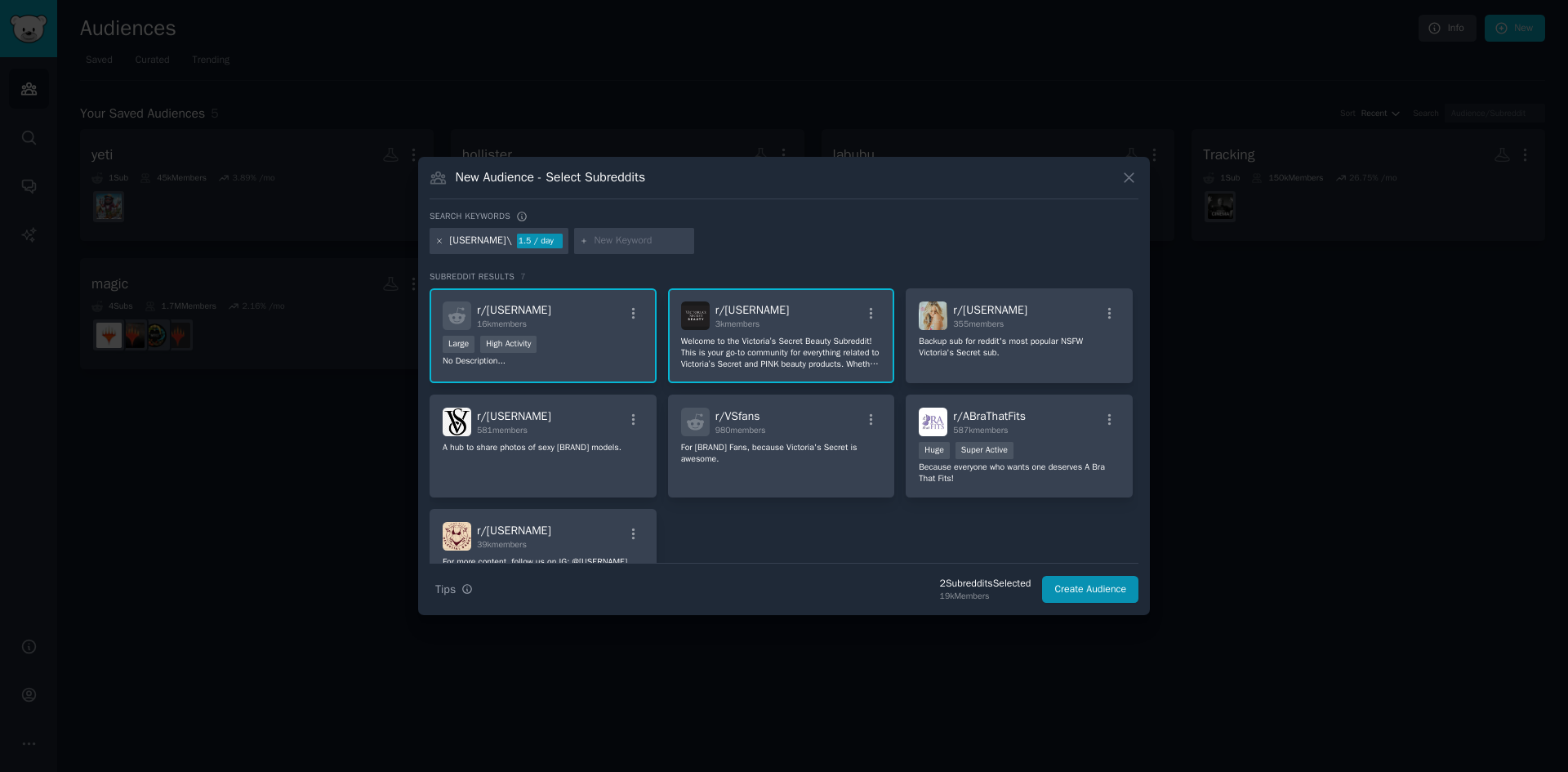 click 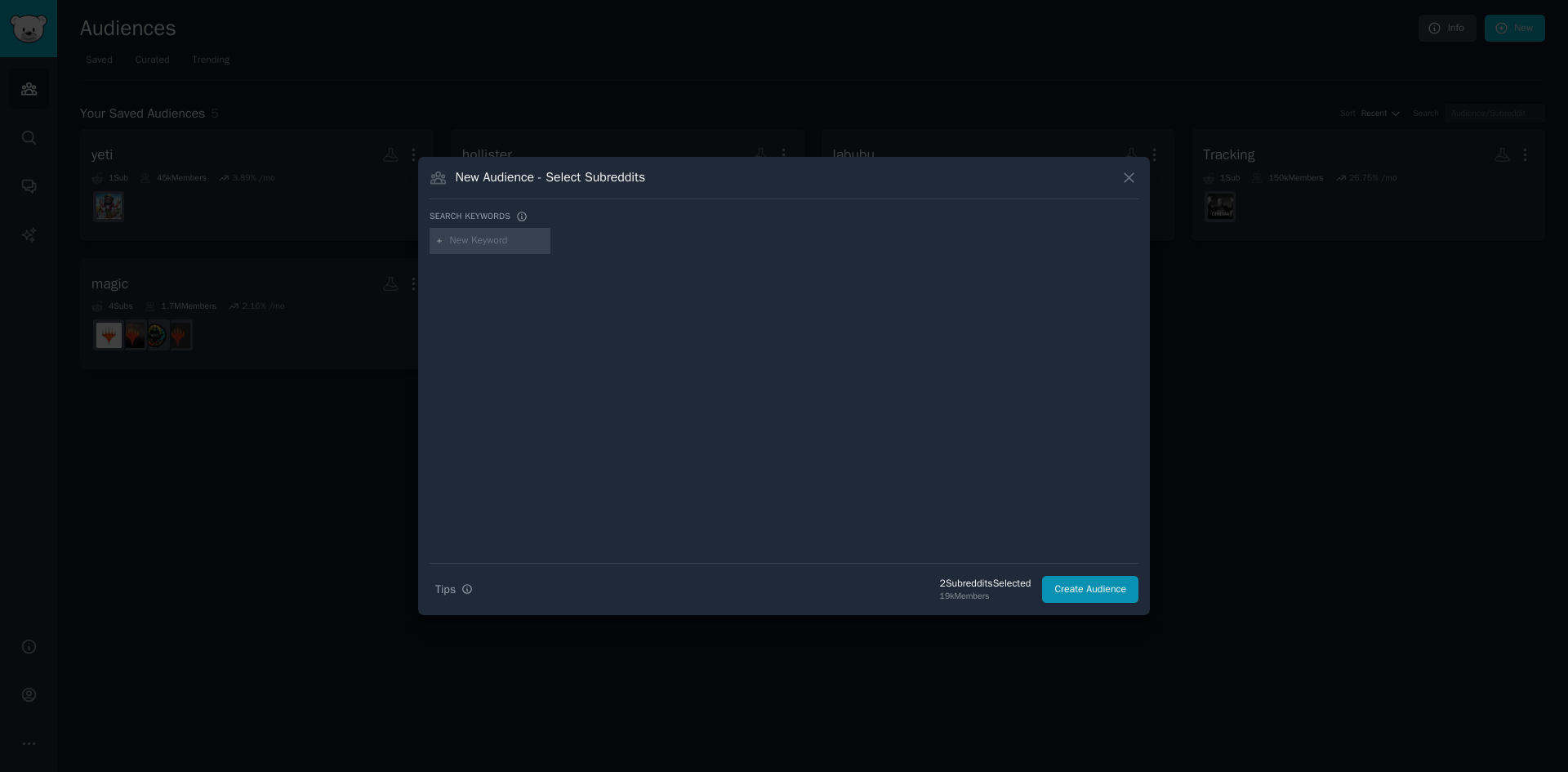 click at bounding box center (497, 241) 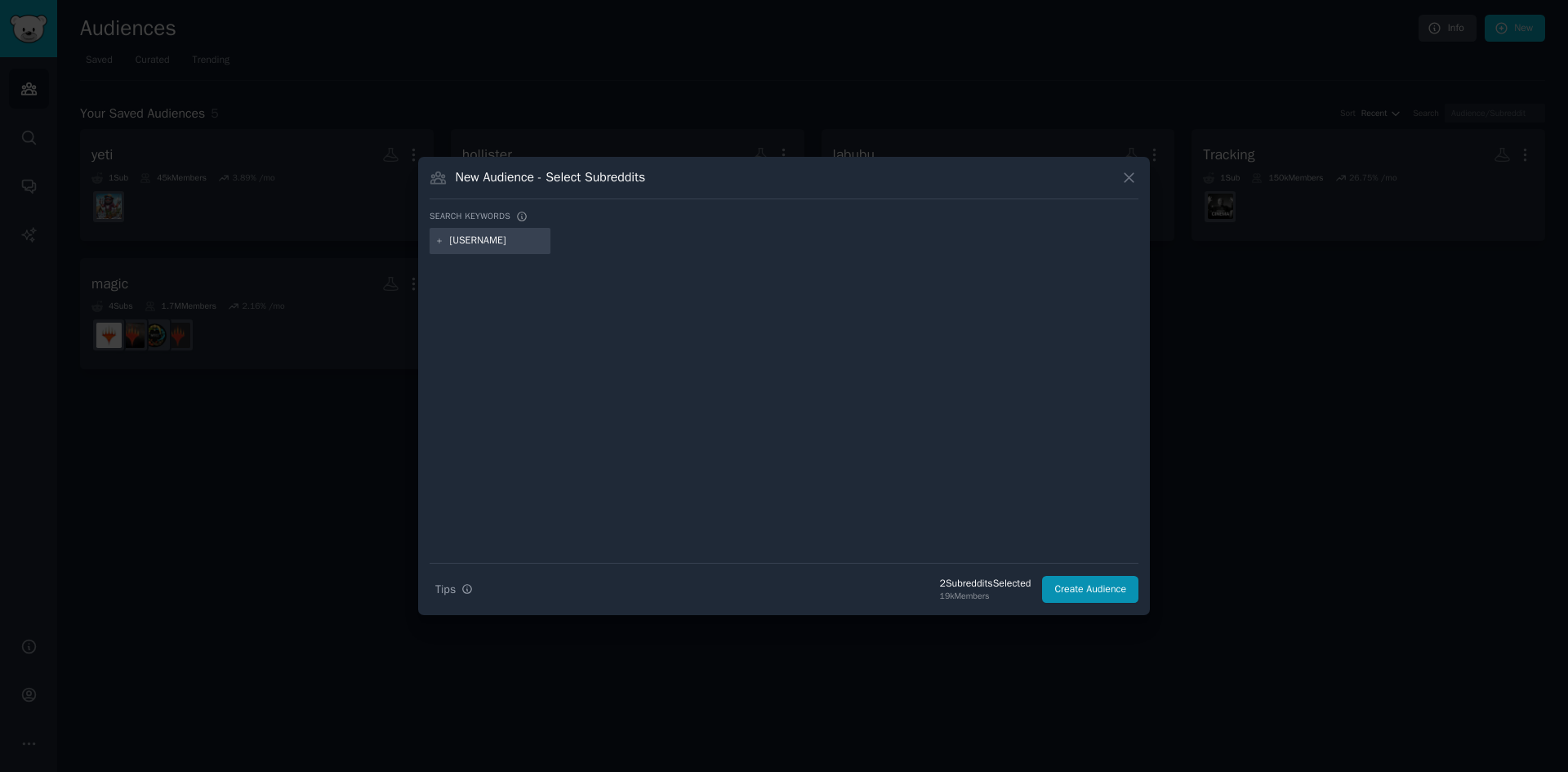 type on "[USERNAME]" 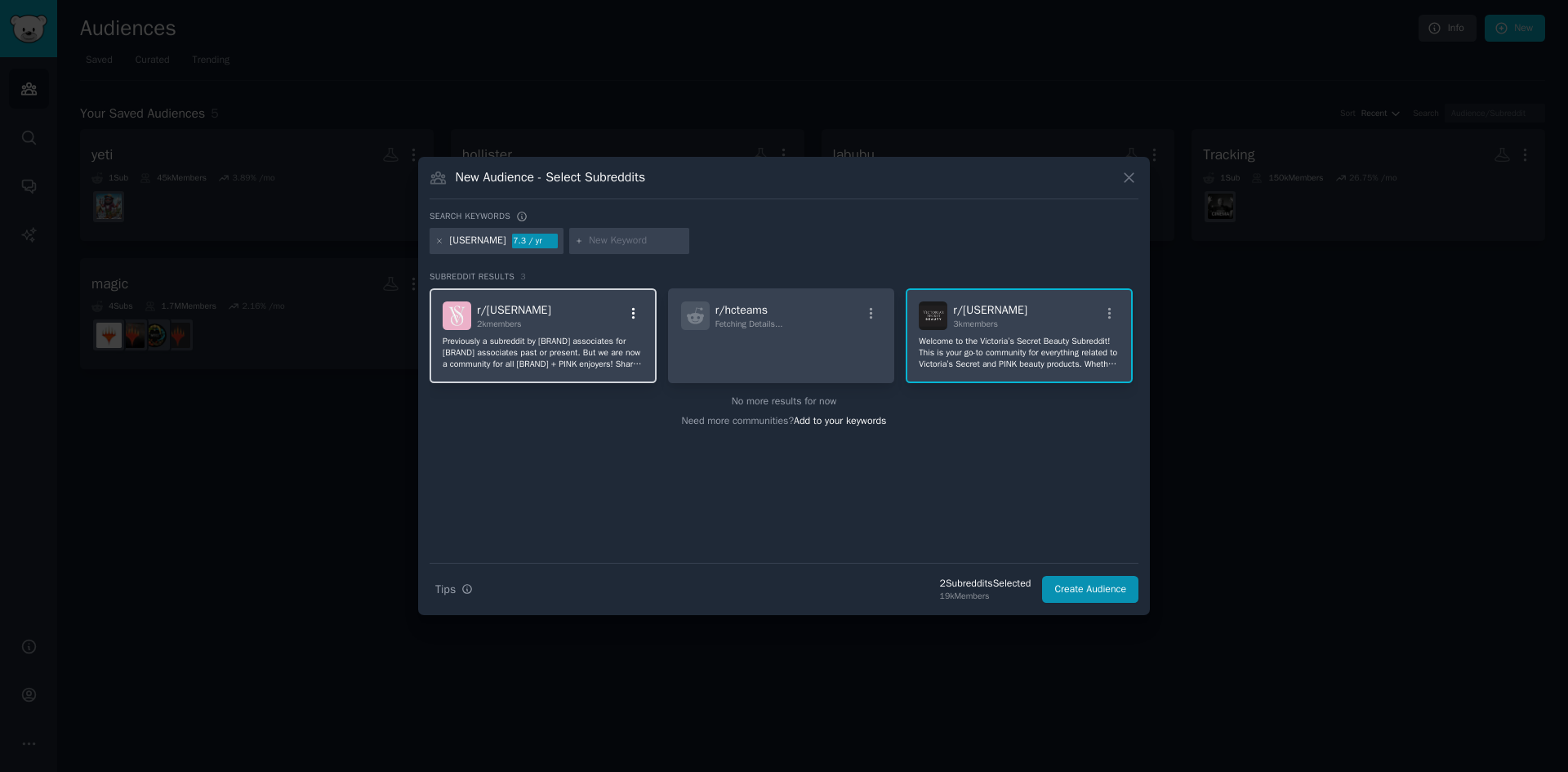 click 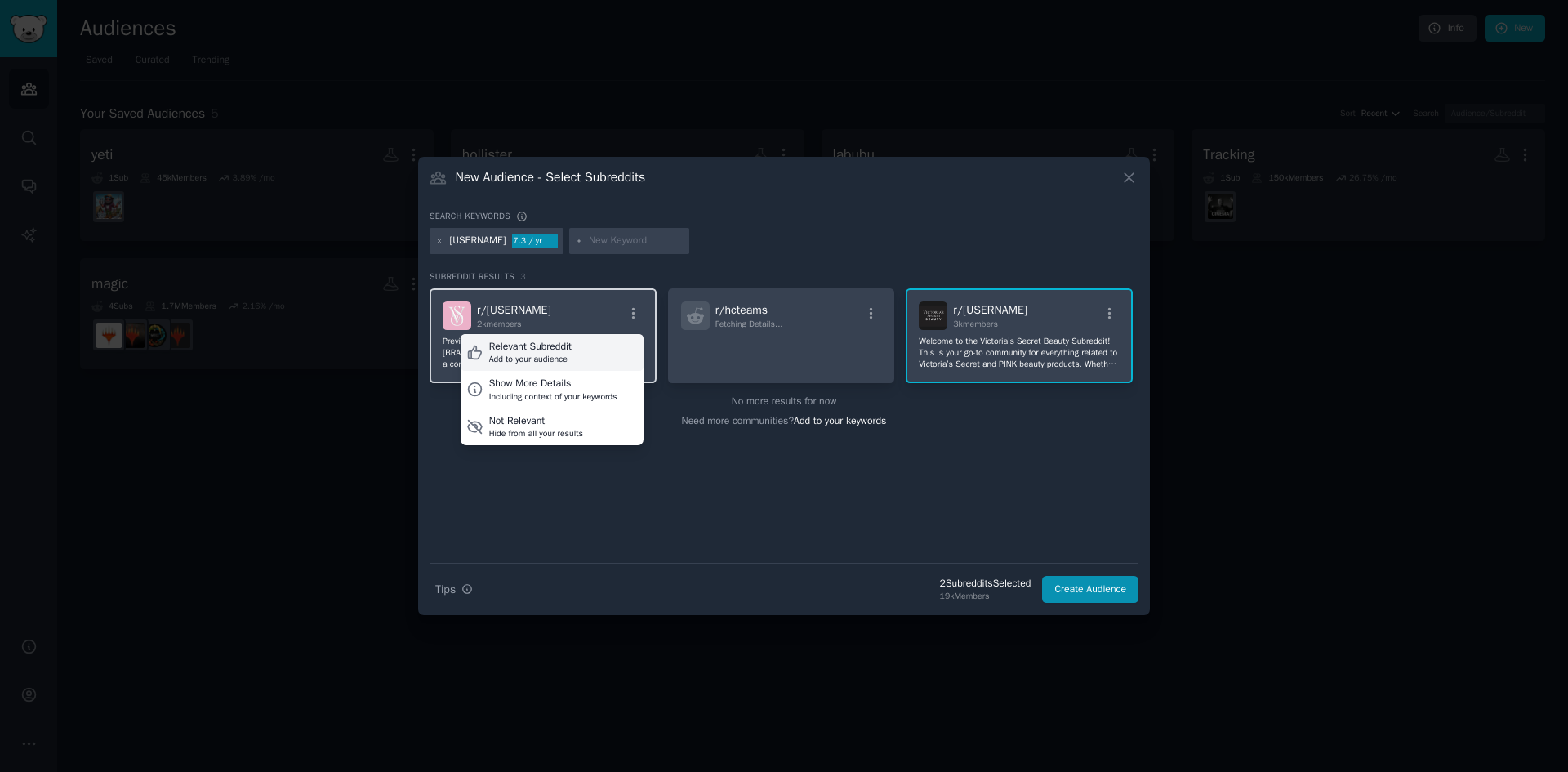 click on "Relevant Subreddit Add to your audience" at bounding box center (552, 353) 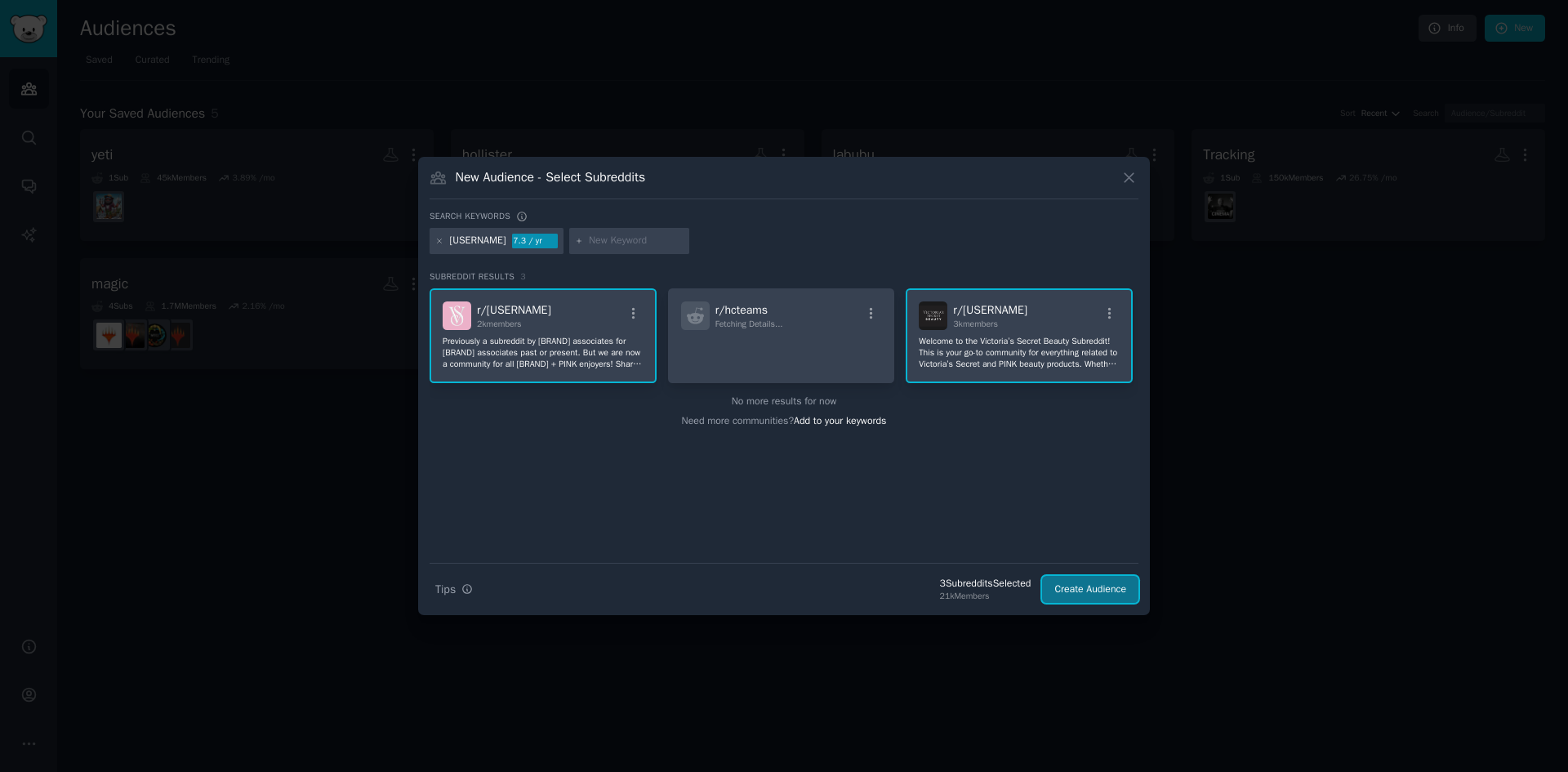 click on "Create Audience" at bounding box center (1090, 590) 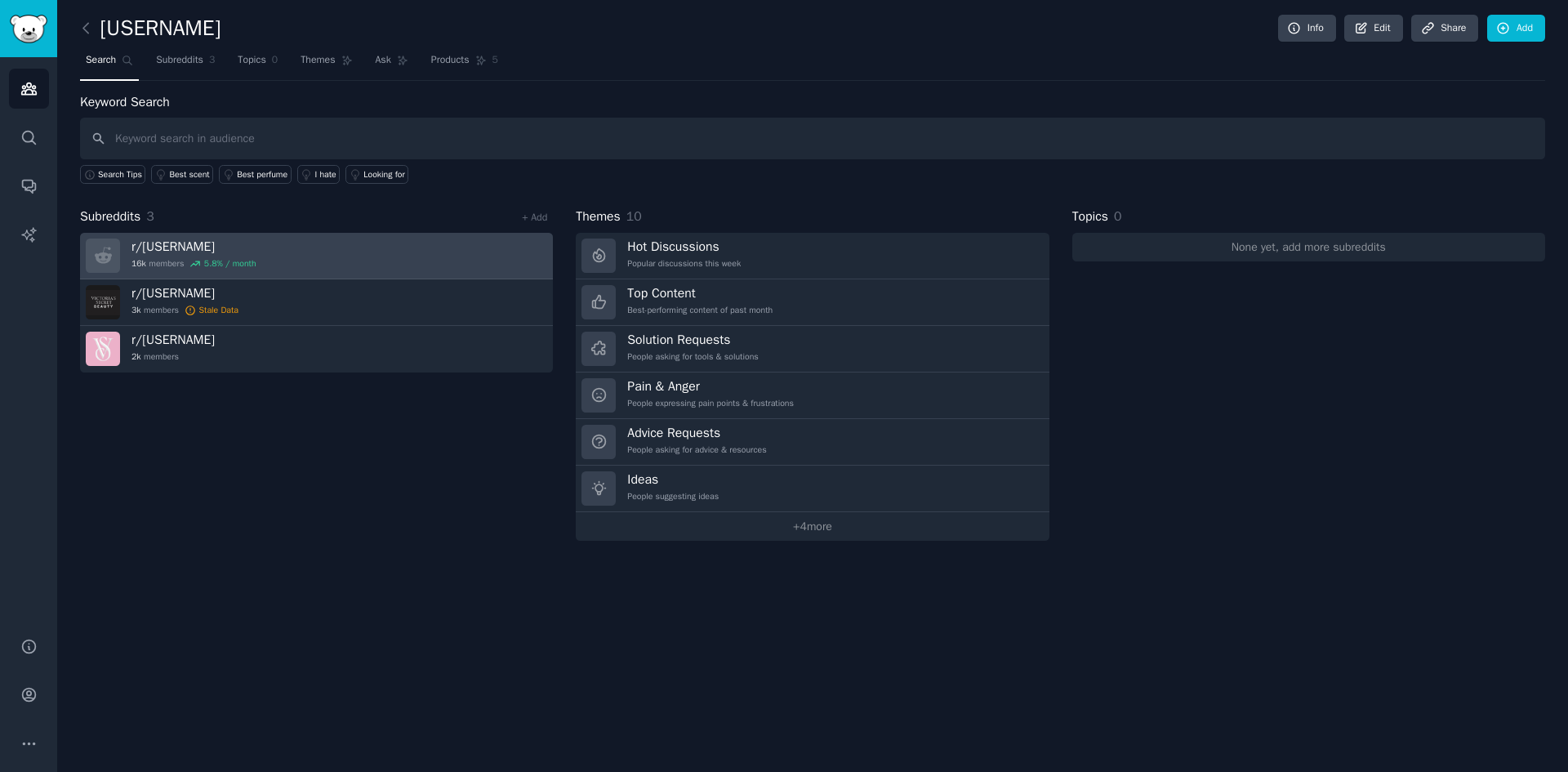 click on "r/ [USERNAME] 16k  members 5.8 % / month" at bounding box center (316, 256) 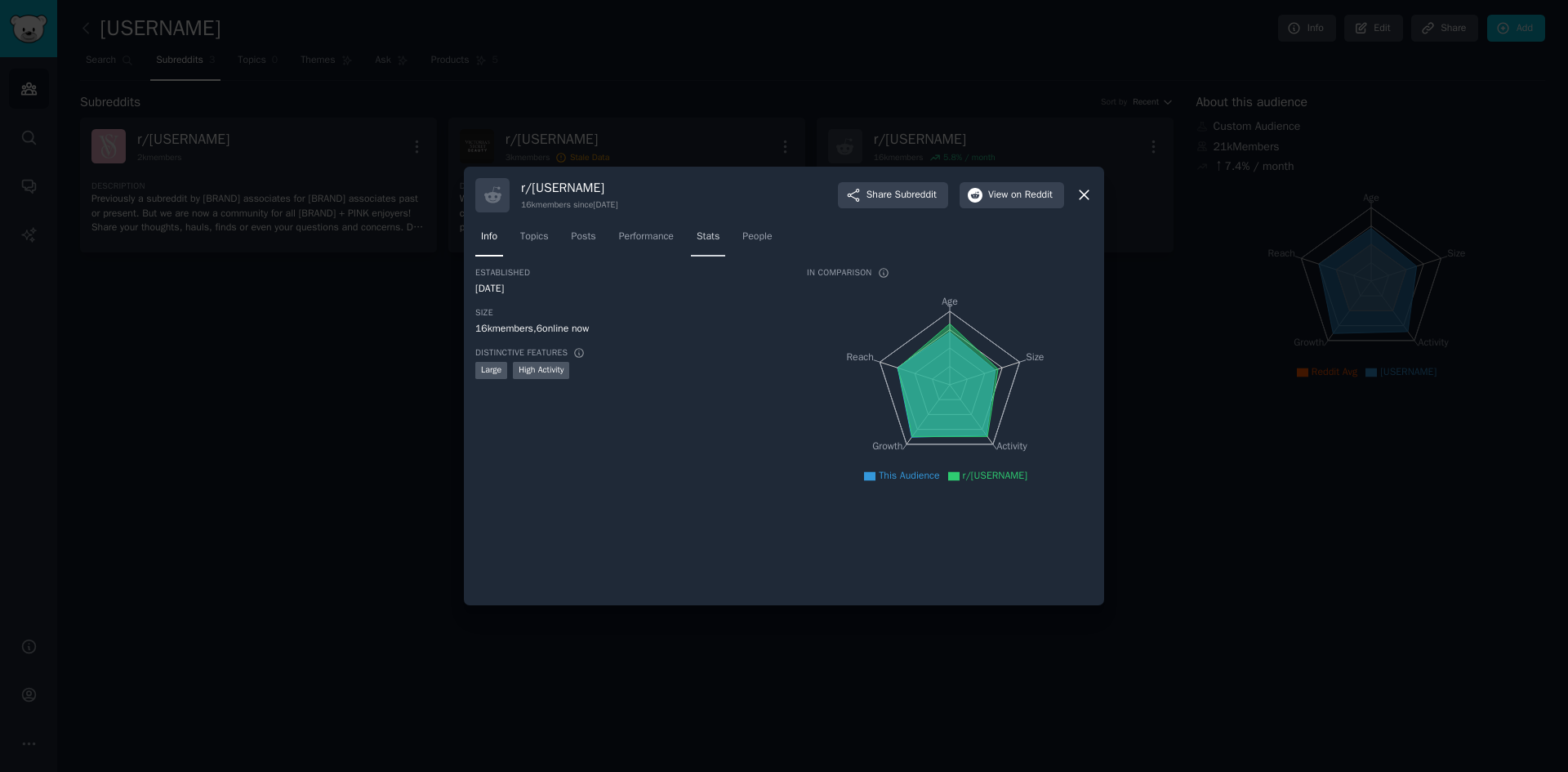 click on "Stats" at bounding box center (708, 240) 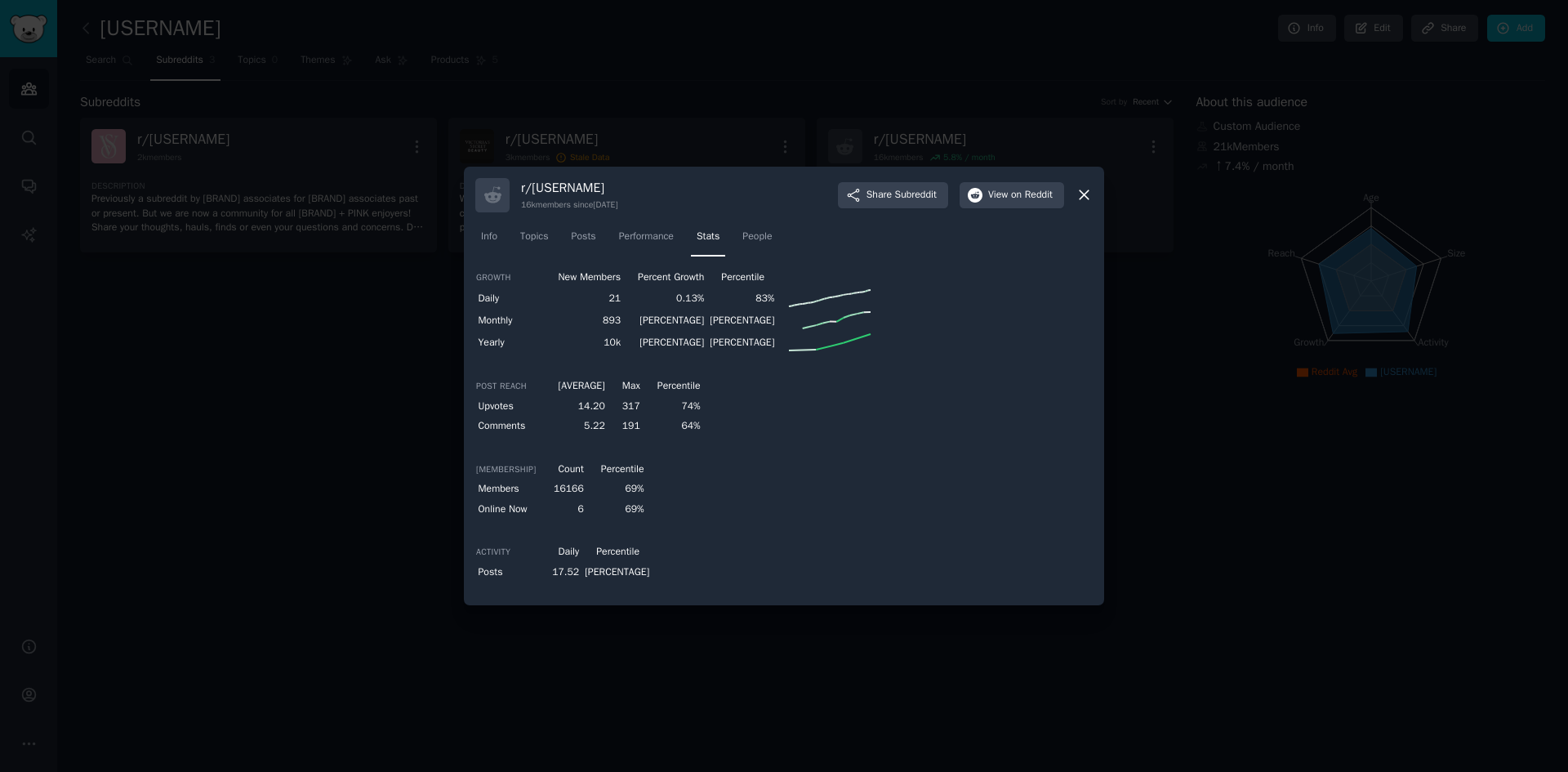 drag, startPoint x: 746, startPoint y: 281, endPoint x: 775, endPoint y: 301, distance: 35.22783 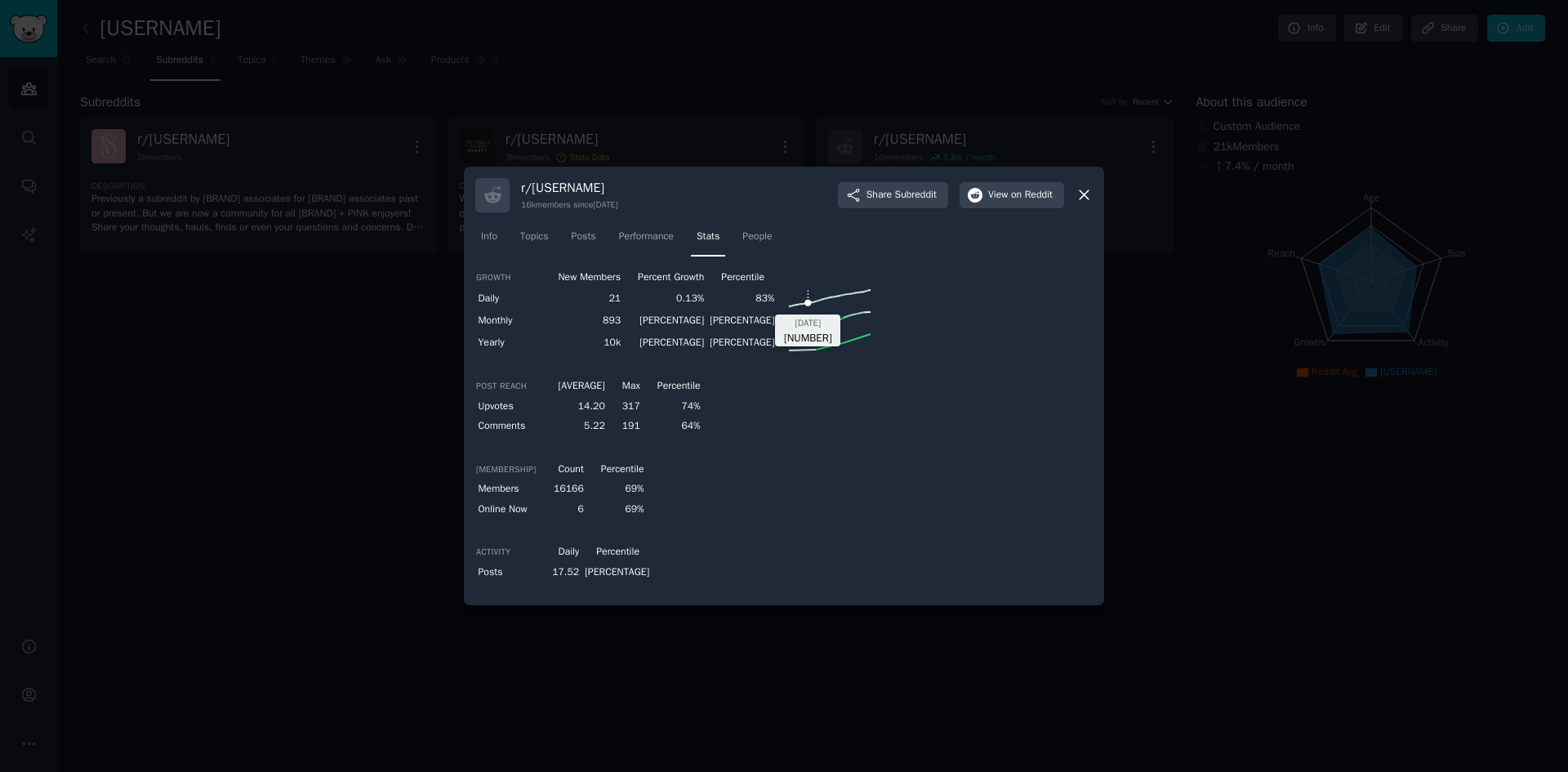 click 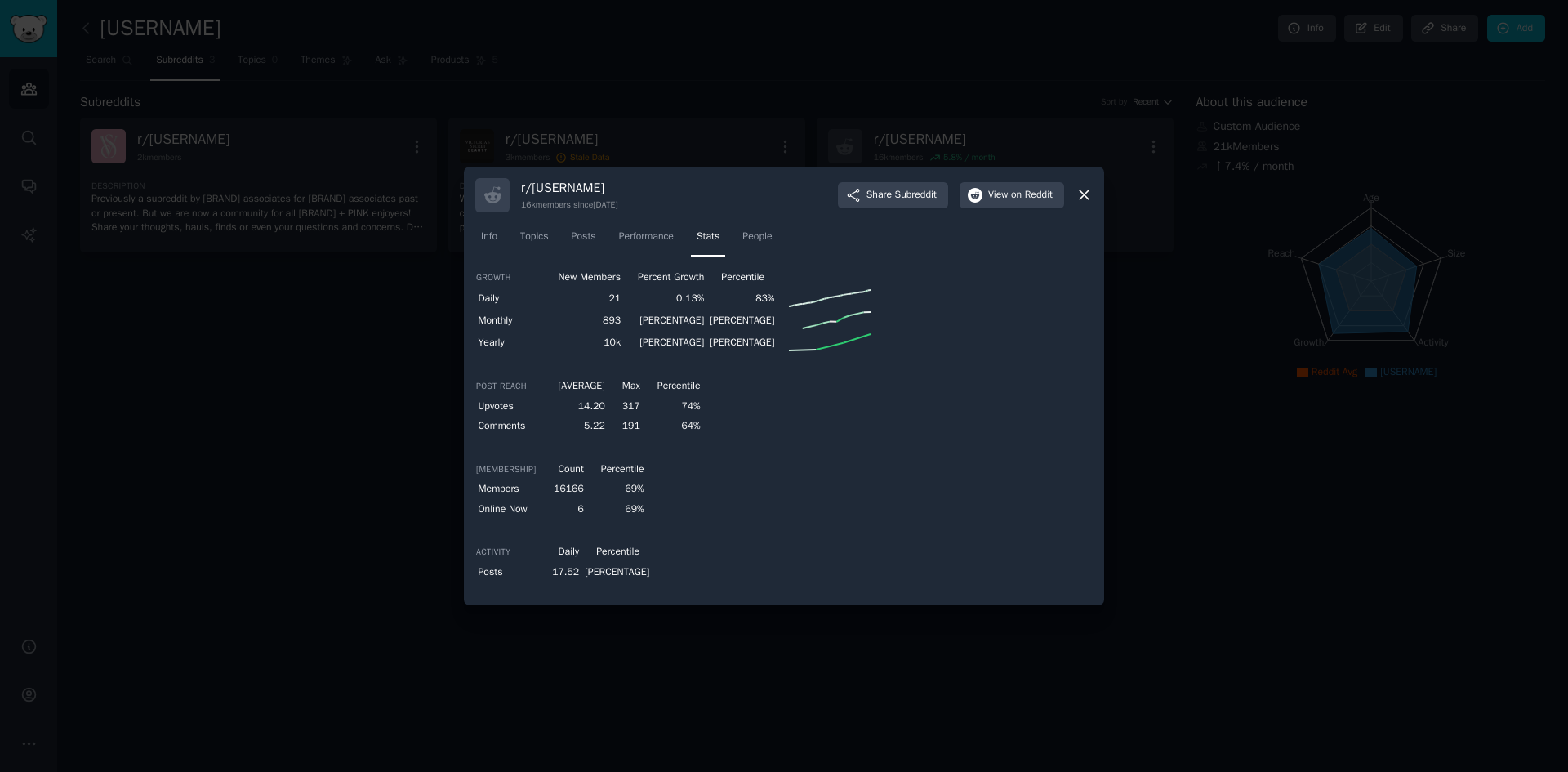 click 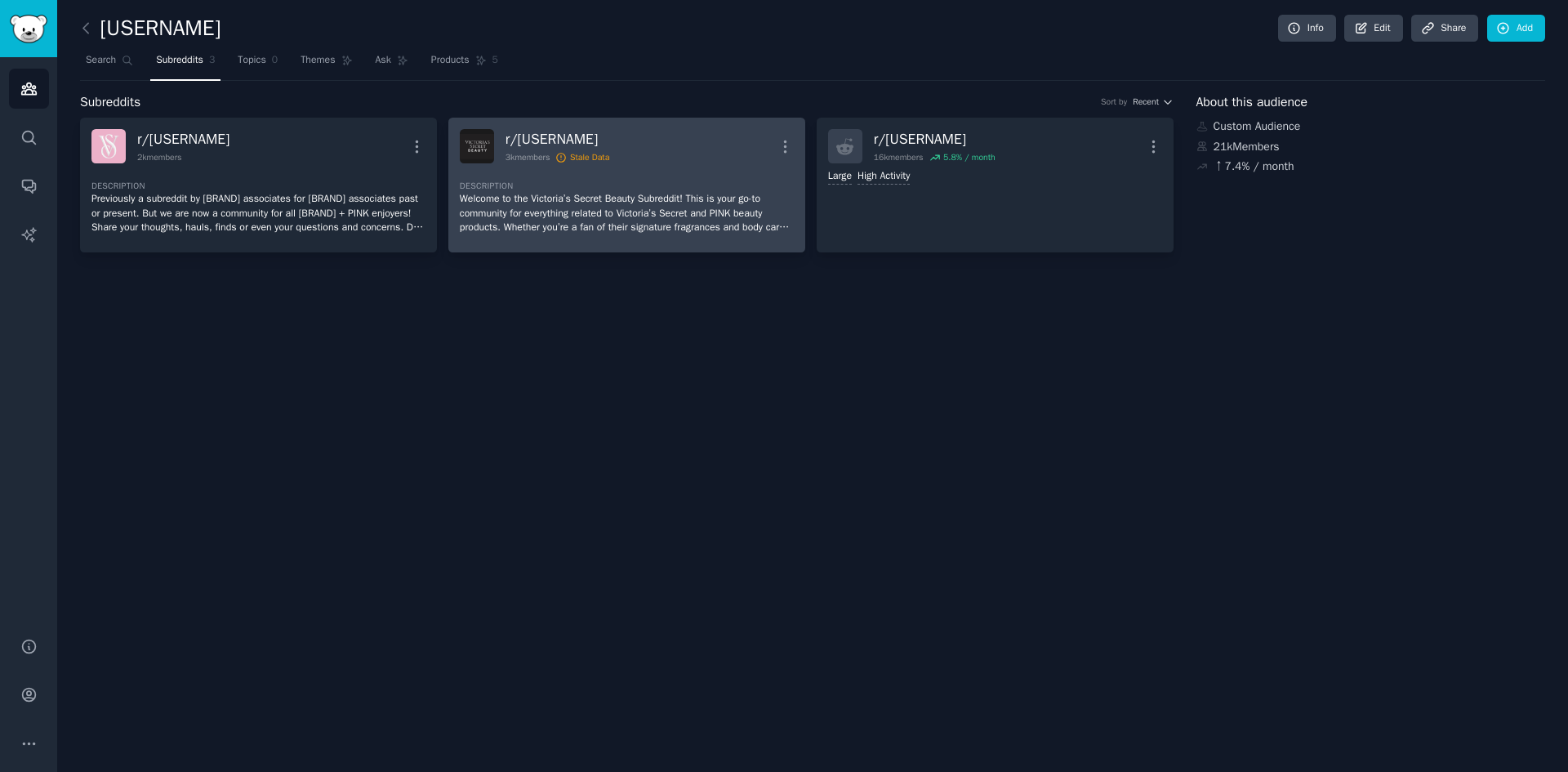 click on "Stale Data" at bounding box center (590, 158) 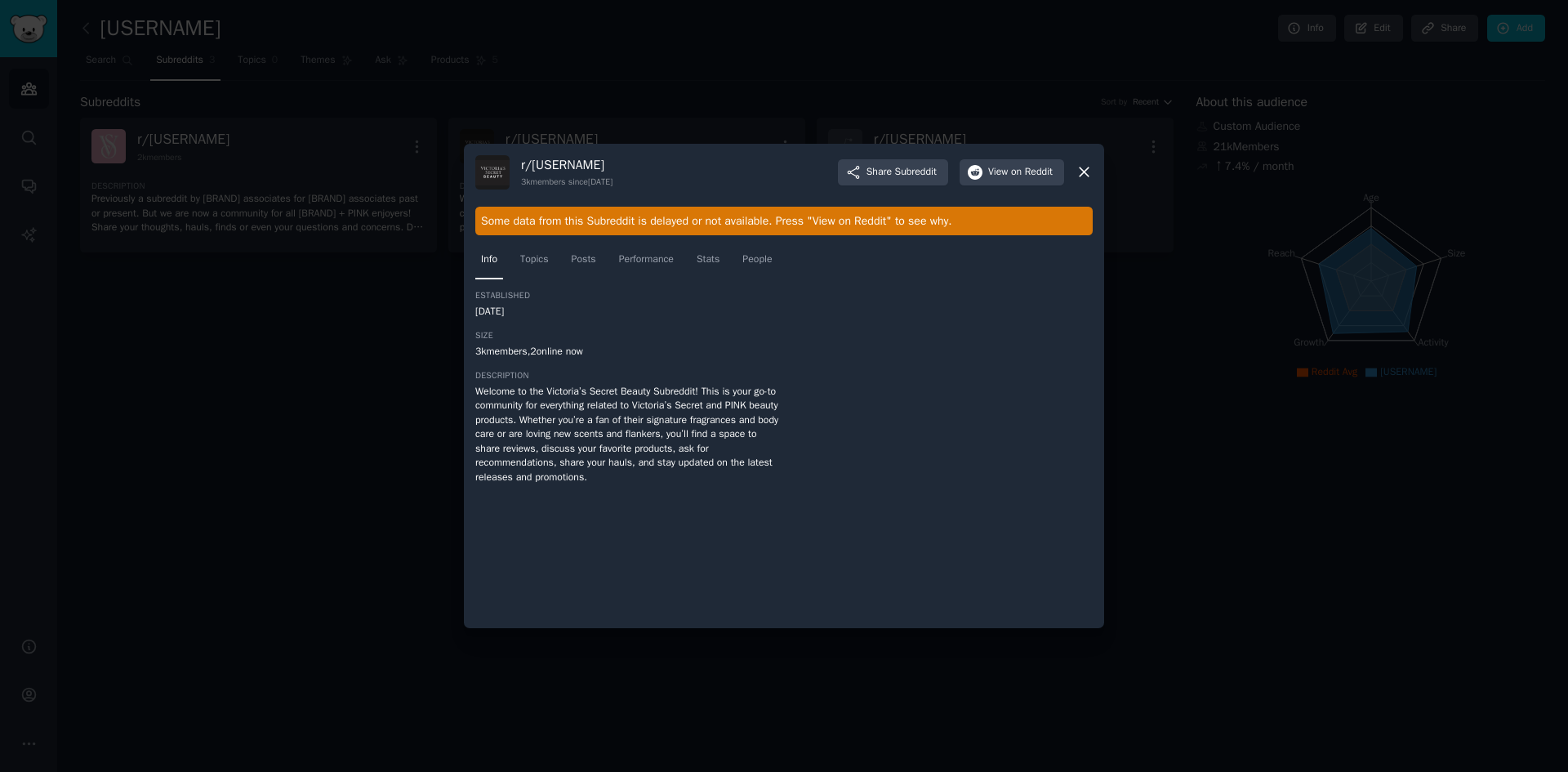 click 